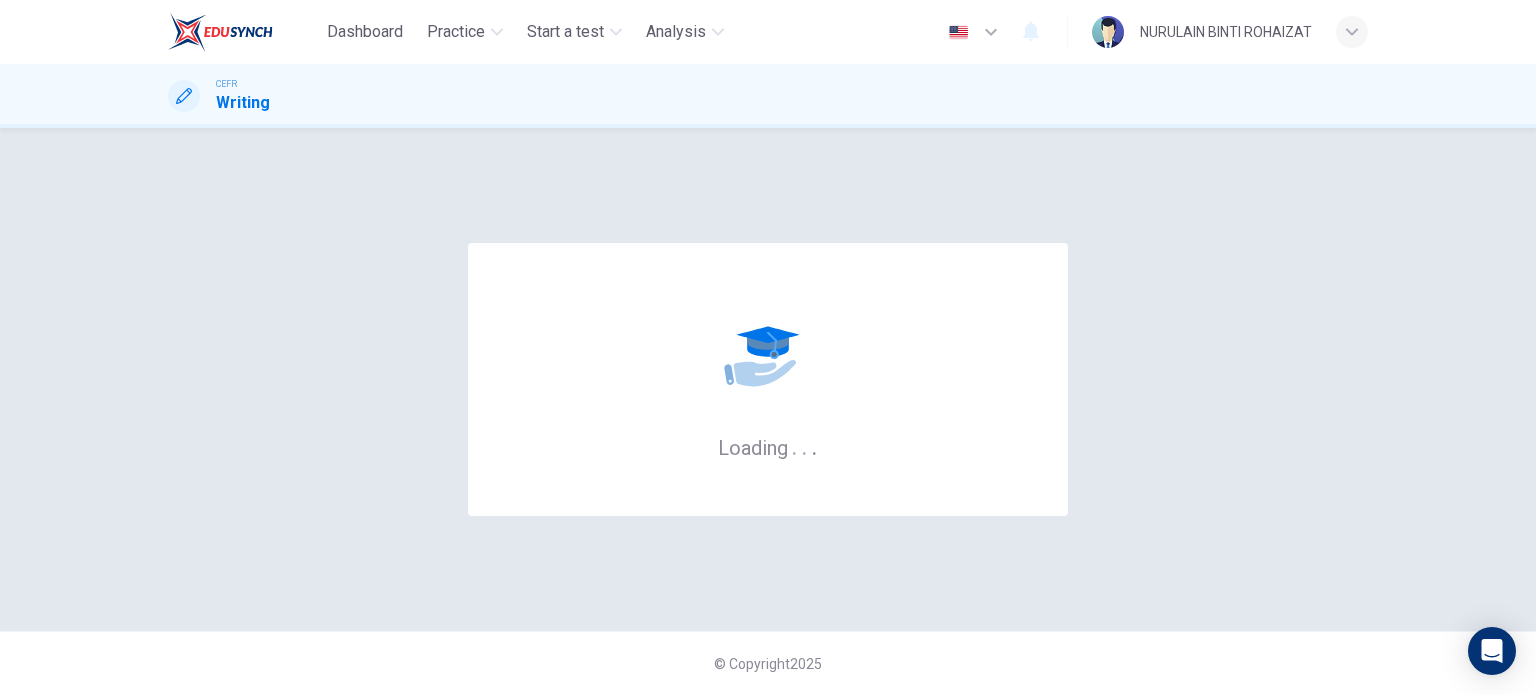 scroll, scrollTop: 0, scrollLeft: 0, axis: both 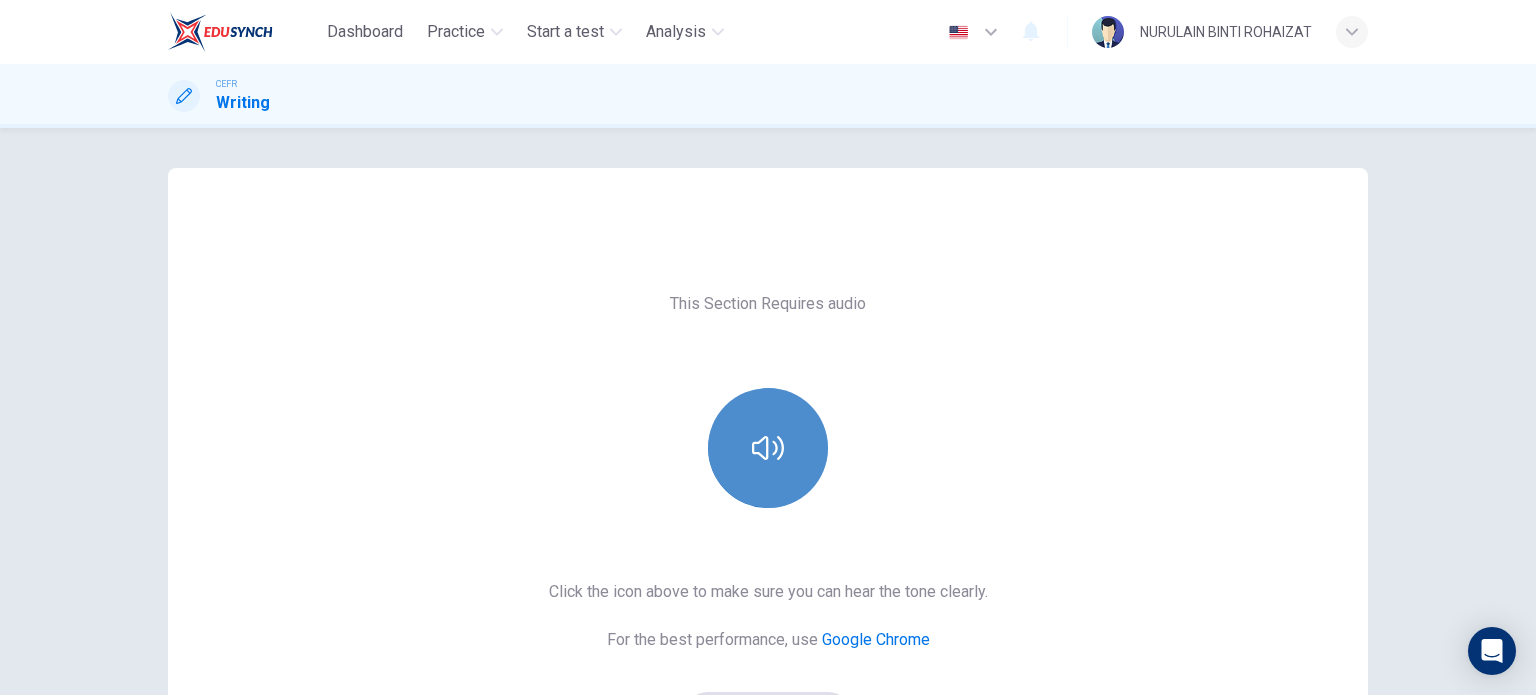 click at bounding box center (768, 448) 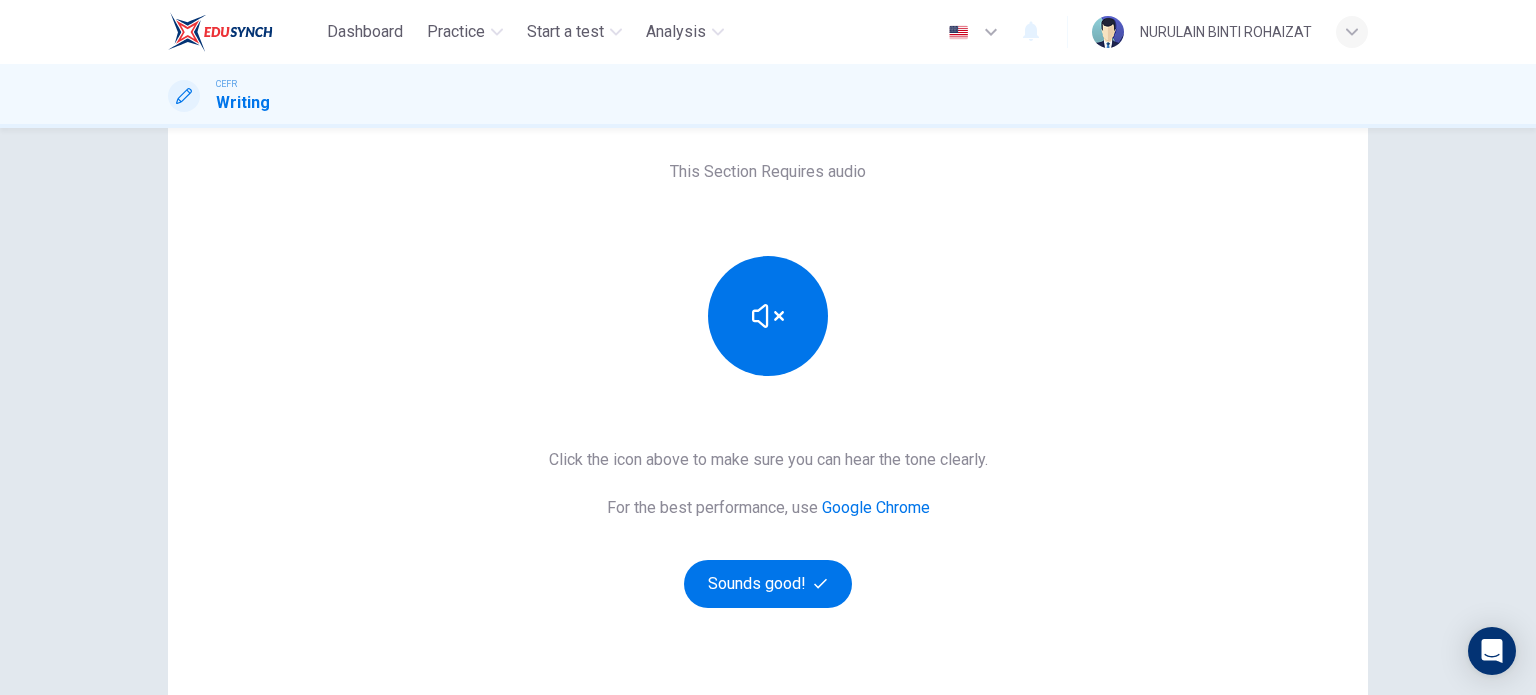 scroll, scrollTop: 136, scrollLeft: 0, axis: vertical 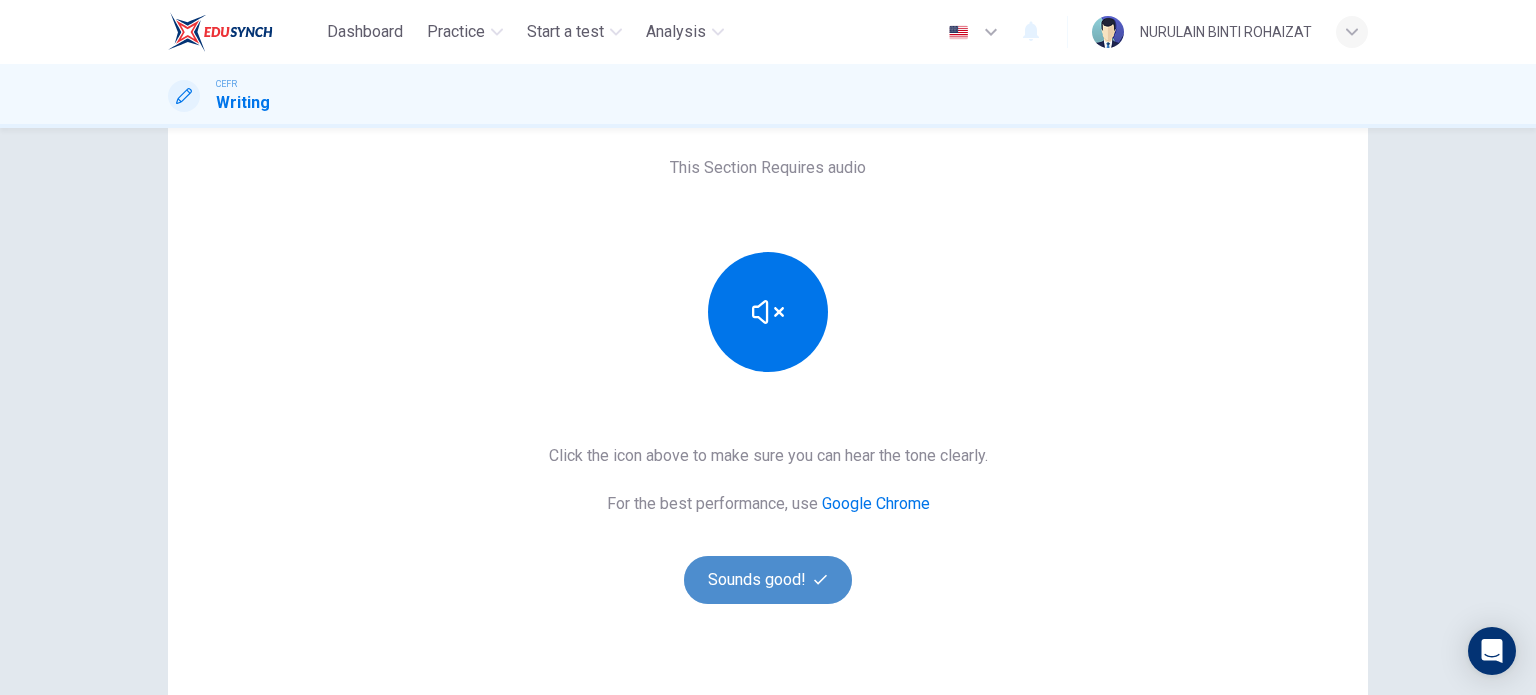 click on "Sounds good!" at bounding box center (768, 580) 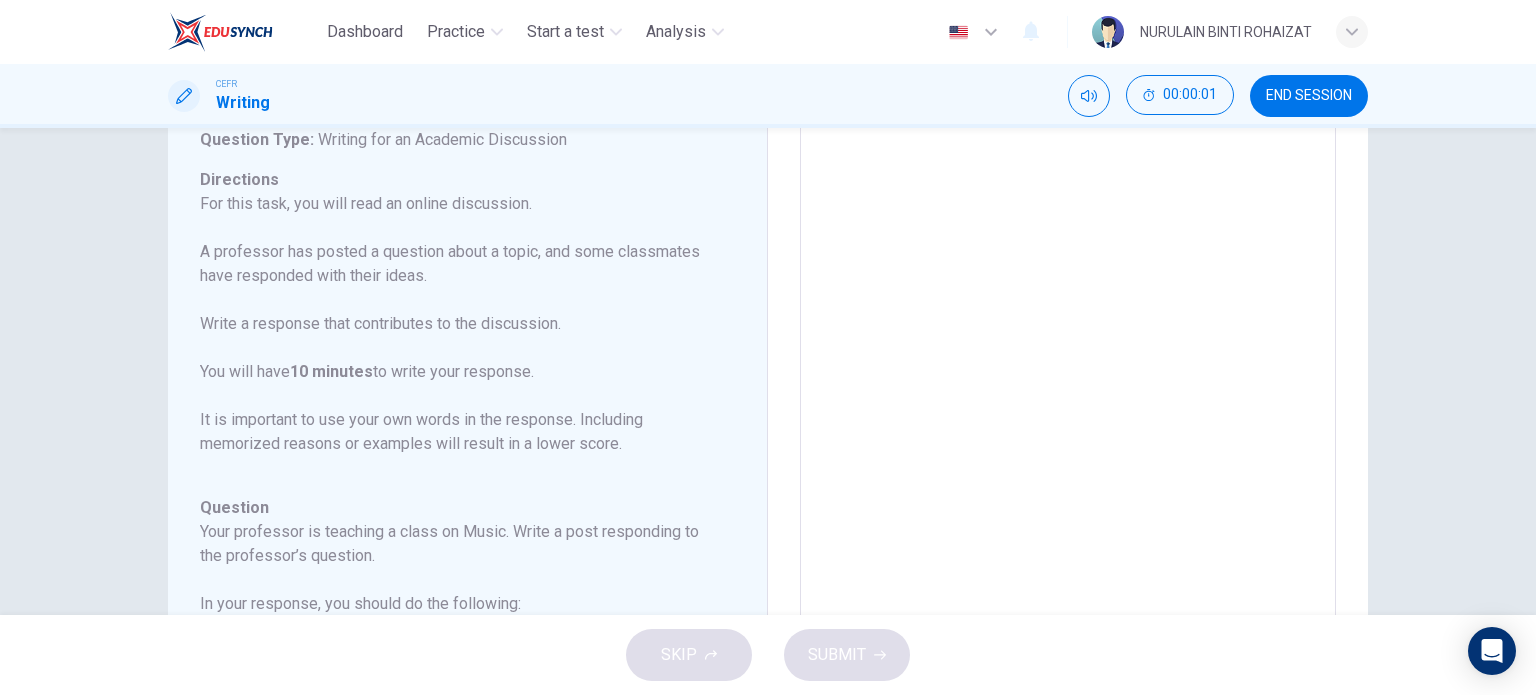 scroll, scrollTop: 0, scrollLeft: 0, axis: both 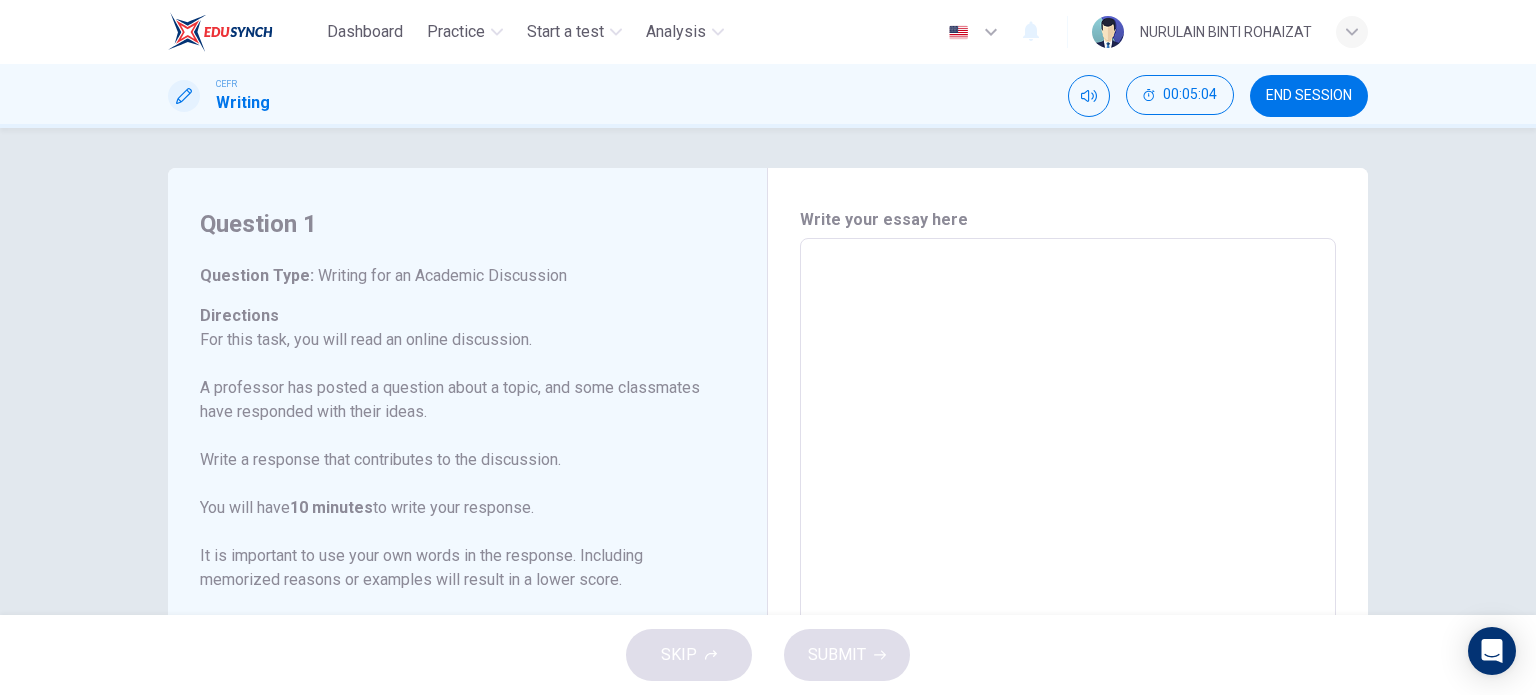 click at bounding box center [1068, 572] 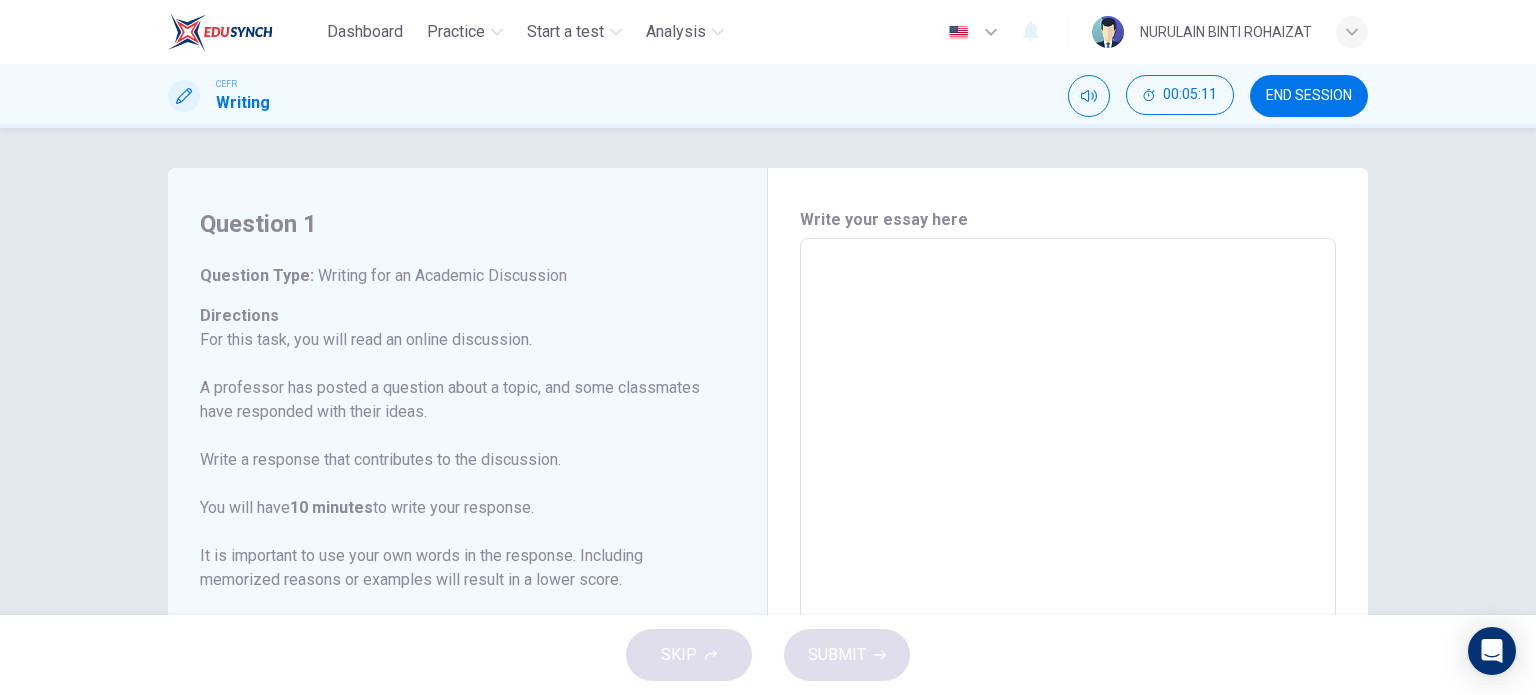 scroll, scrollTop: 293, scrollLeft: 0, axis: vertical 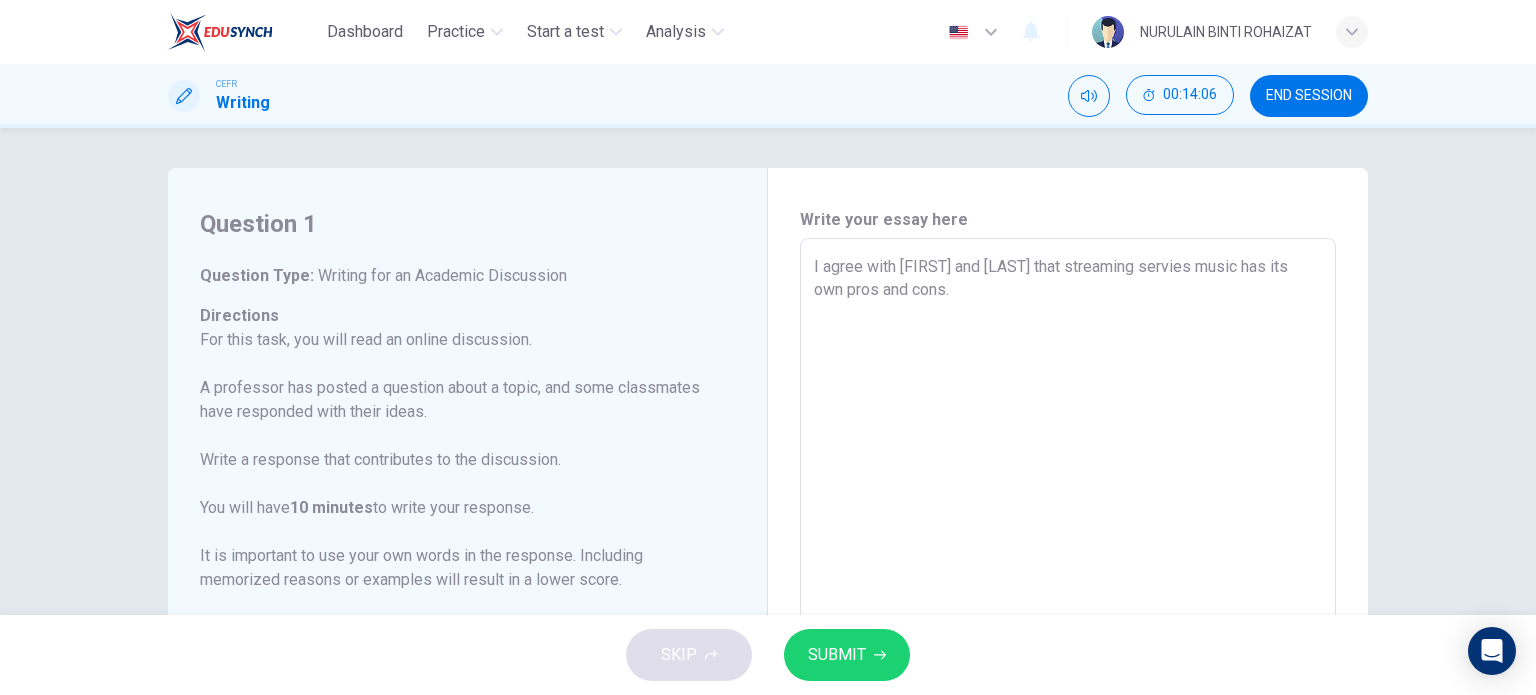drag, startPoint x: 1056, startPoint y: 274, endPoint x: 1180, endPoint y: 332, distance: 136.89412 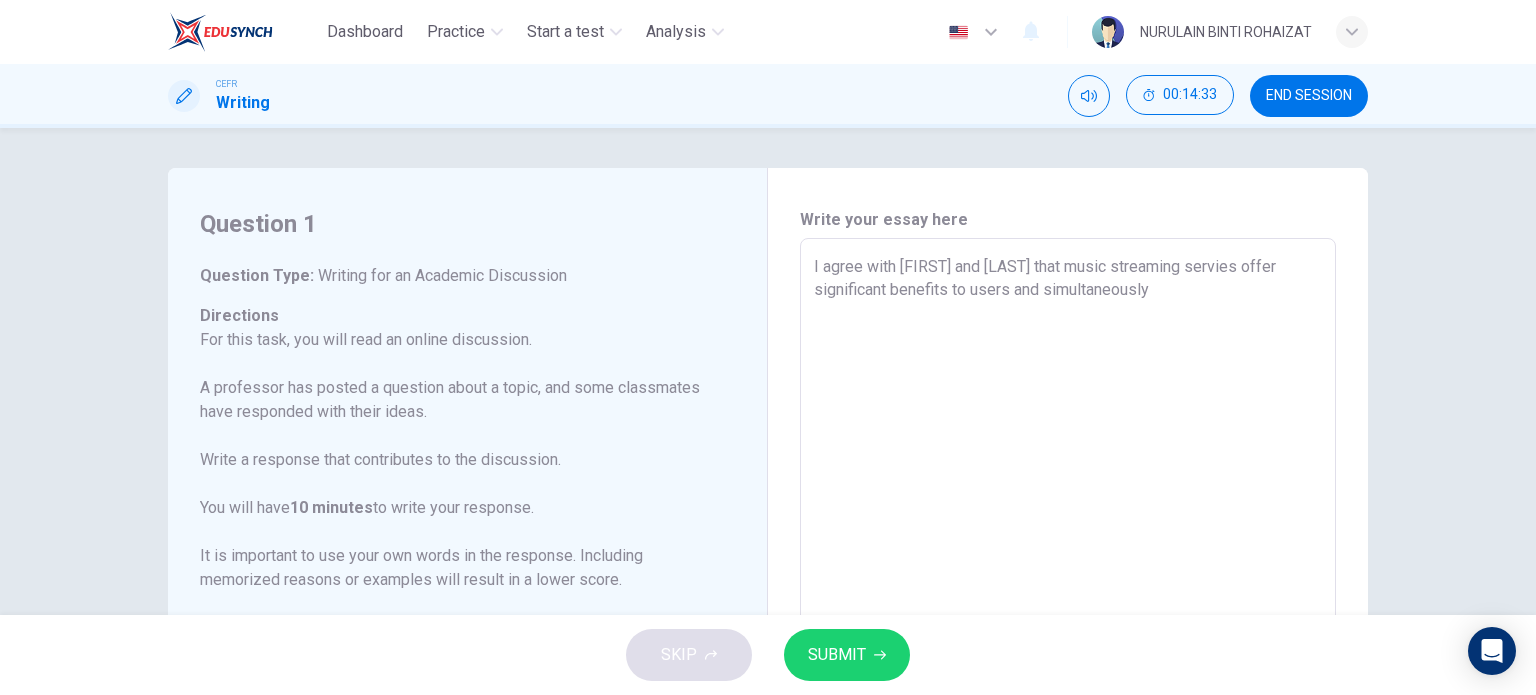 drag, startPoint x: 1033, startPoint y: 289, endPoint x: 1013, endPoint y: 292, distance: 20.22375 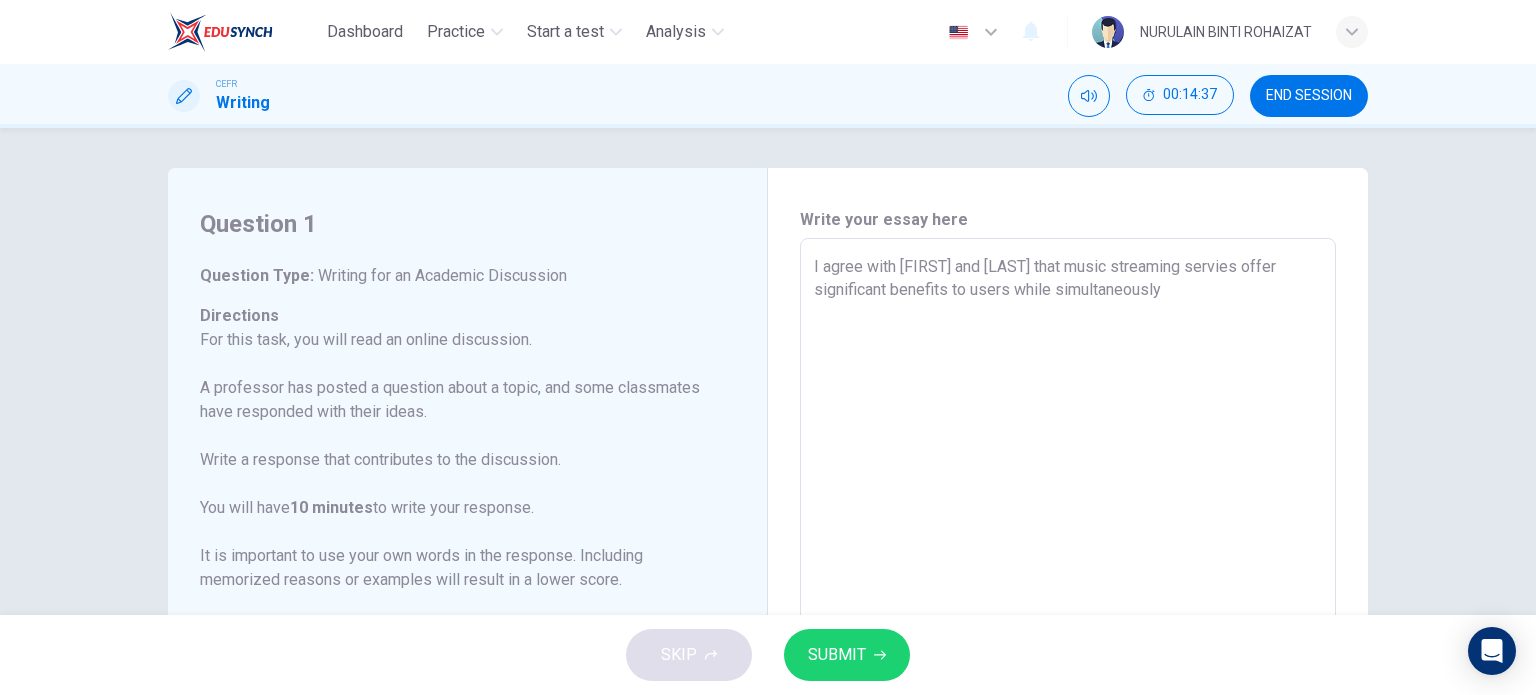 click on "I agree with [FIRST] and [LAST] that music streaming servies offer significant benefits to users while simultaneously" at bounding box center (1068, 572) 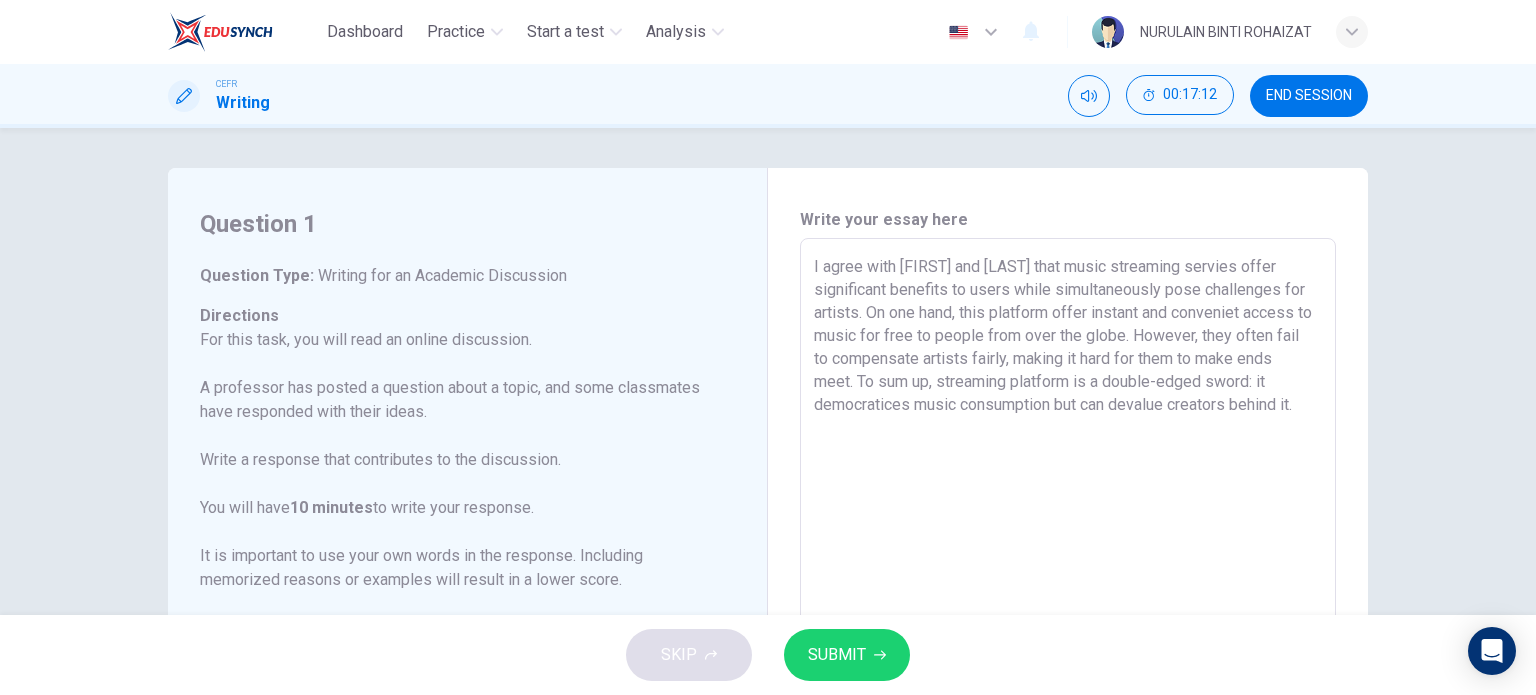 type on "I agree with [FIRST] and [LAST] that music streaming servies offer significant benefits to users while simultaneously pose challenges for artists. On one hand, this platform offer instant and conveniet access to music for free to people from over the globe. However, they often fail to compensate artists fairly, making it hard for them to make ends meet. To sum up, streaming platform is a double-edged sword: it democratices music consumption but can devalue creators behind it." 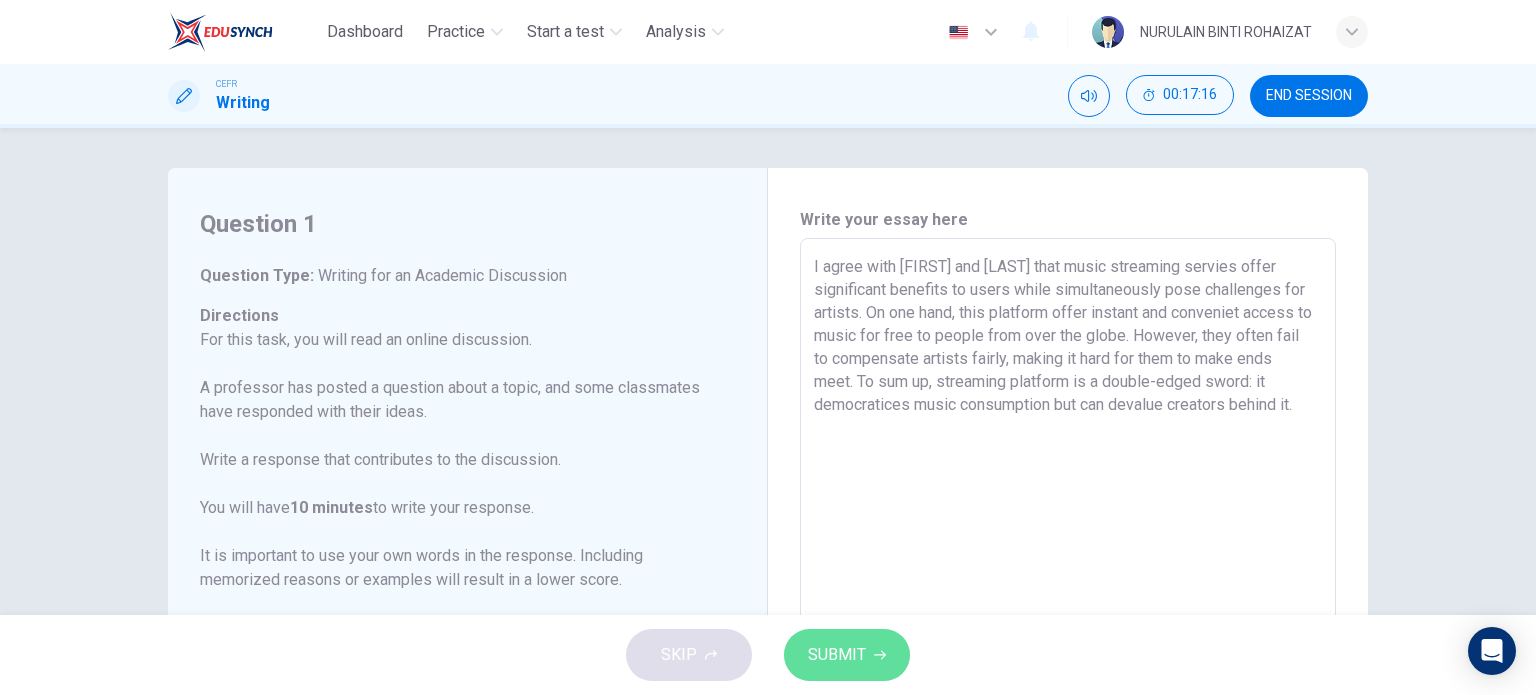 click on "SUBMIT" at bounding box center [837, 655] 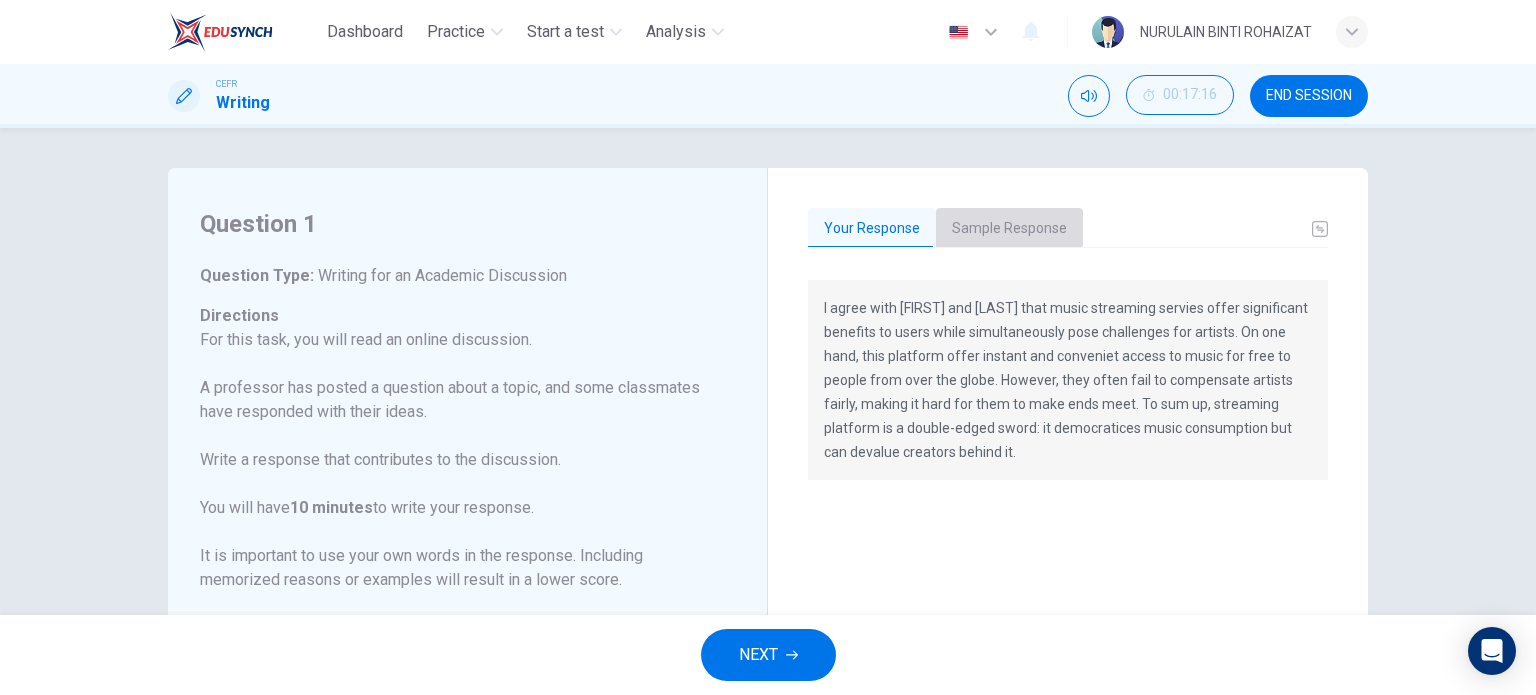 click on "Sample Response" at bounding box center (1009, 229) 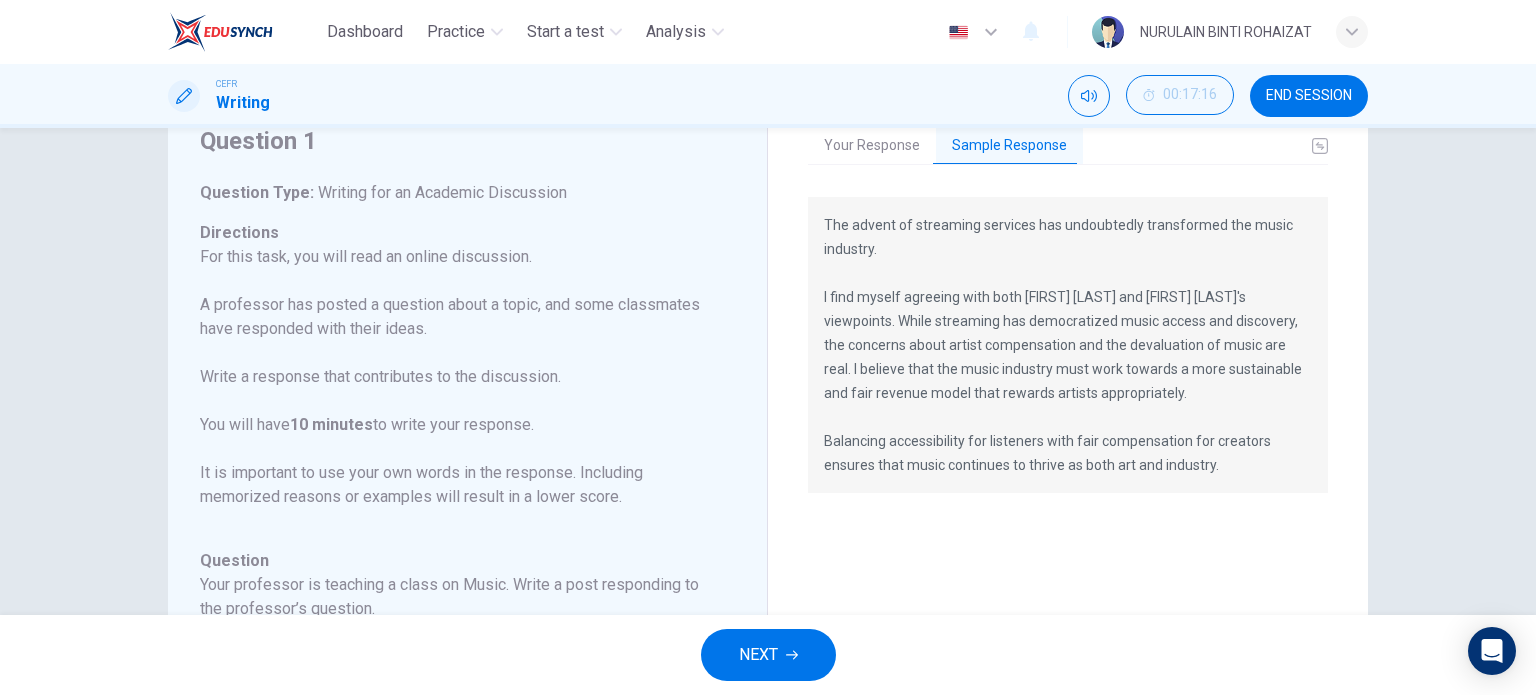 scroll, scrollTop: 84, scrollLeft: 0, axis: vertical 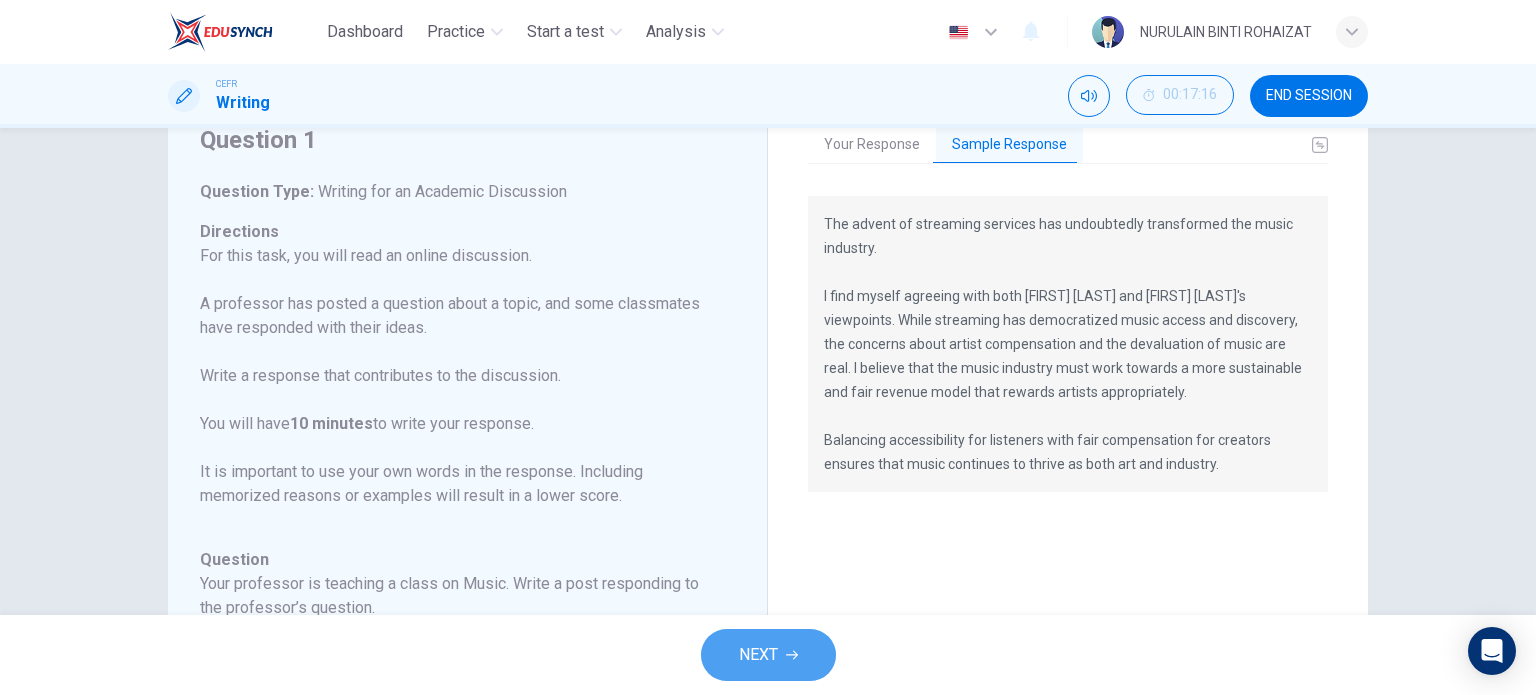 click on "NEXT" at bounding box center [768, 655] 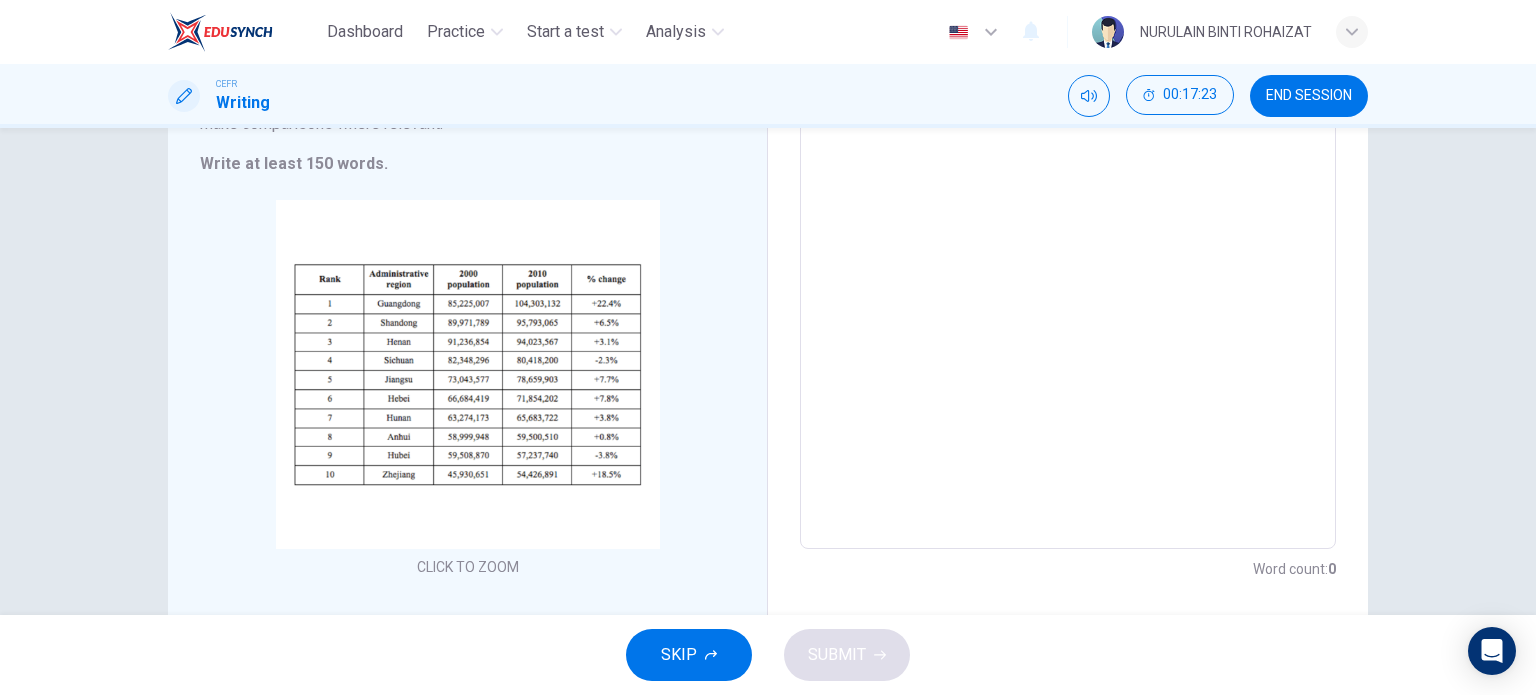 scroll, scrollTop: 282, scrollLeft: 0, axis: vertical 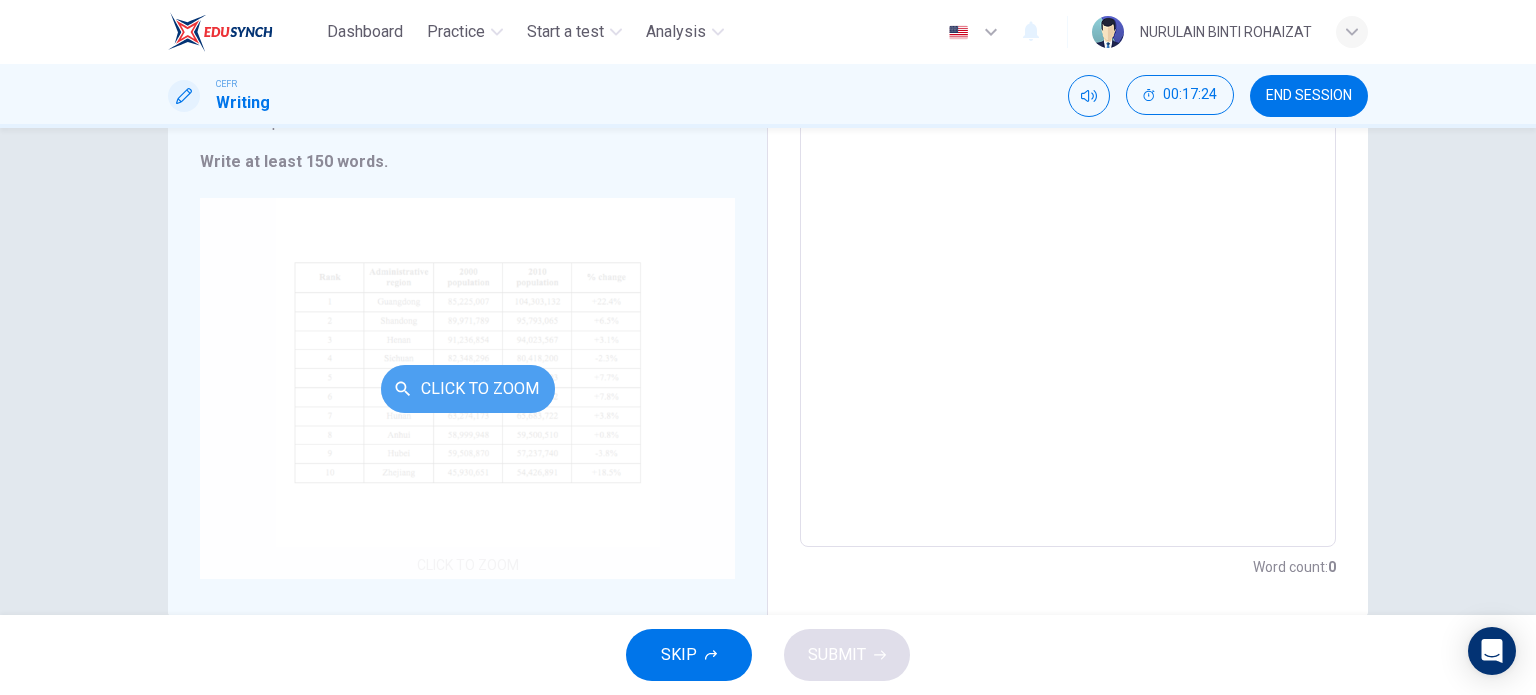 click on "Click to Zoom" at bounding box center [468, 389] 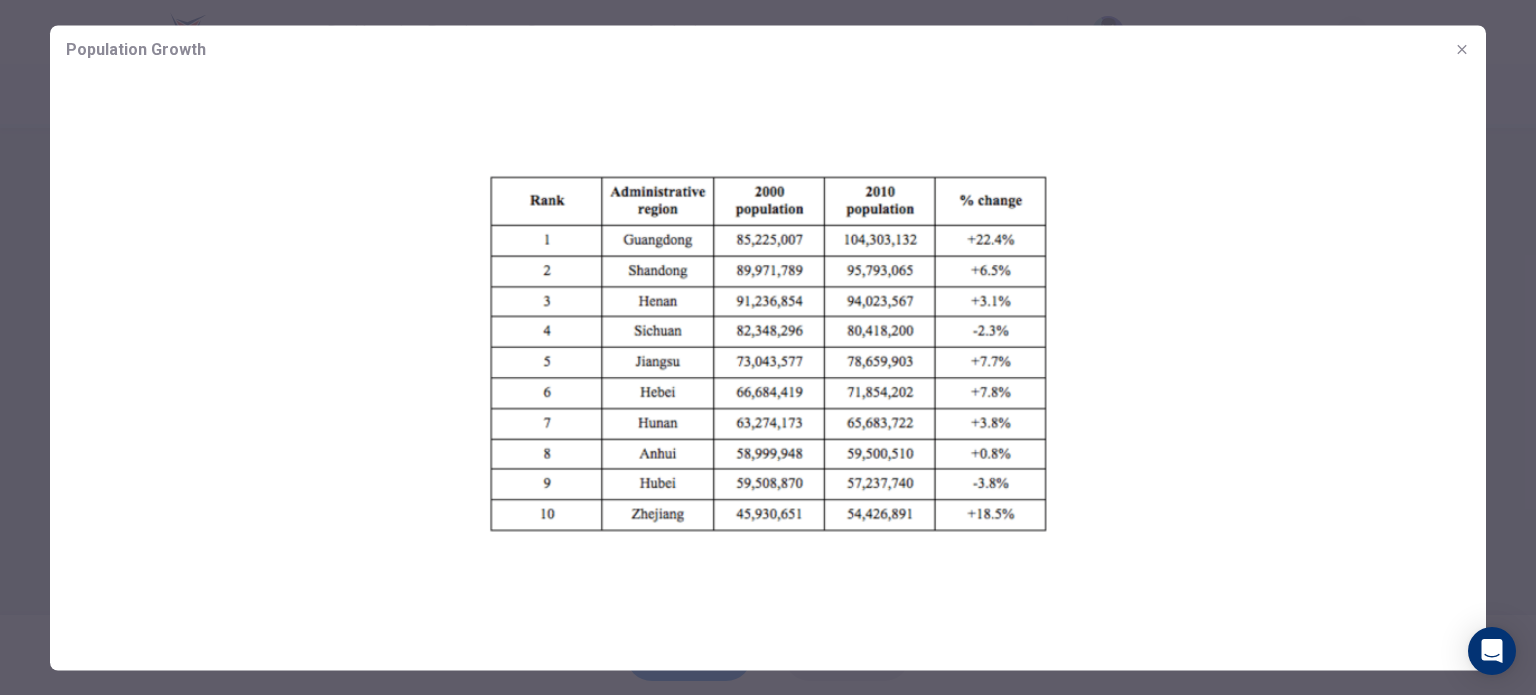 type 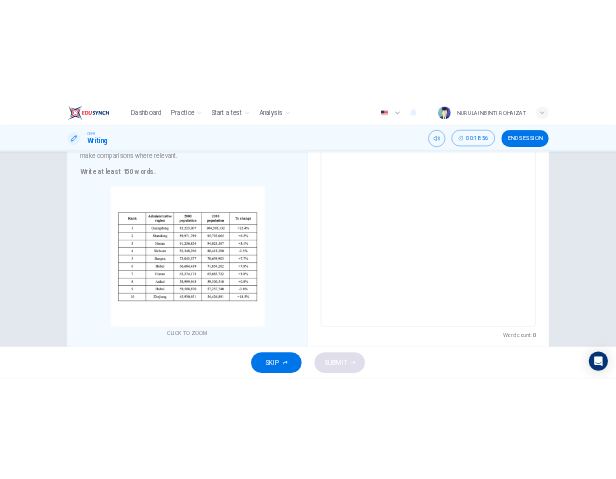 scroll, scrollTop: 266, scrollLeft: 0, axis: vertical 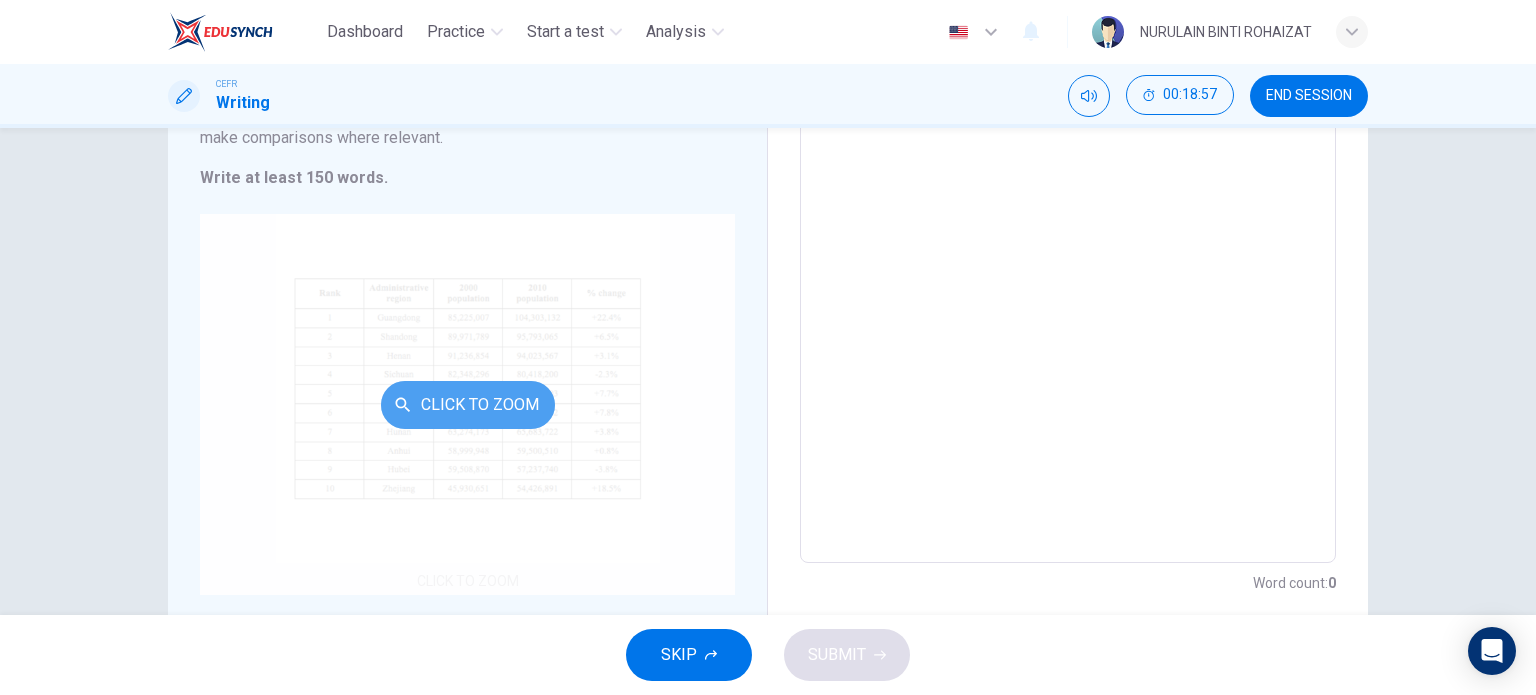 click on "Click to Zoom" at bounding box center (468, 405) 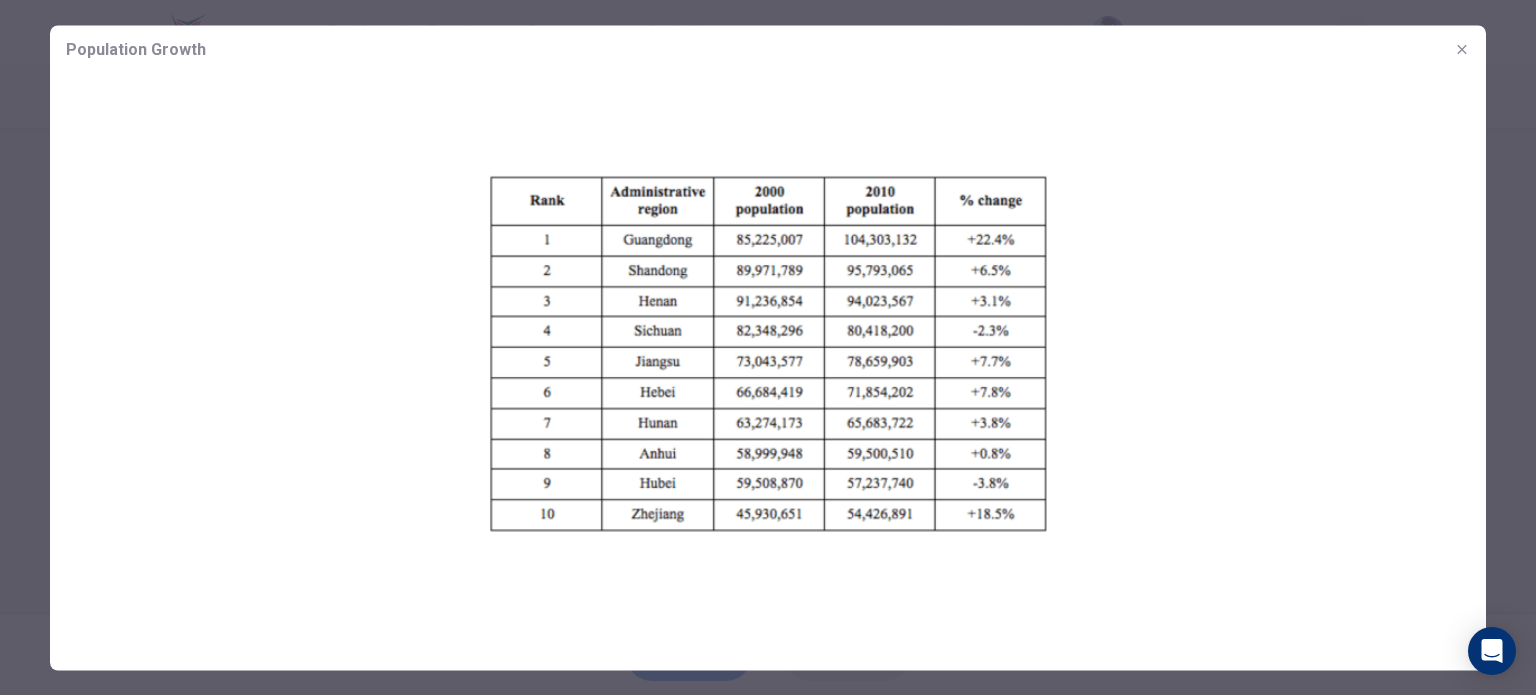 click at bounding box center (768, 353) 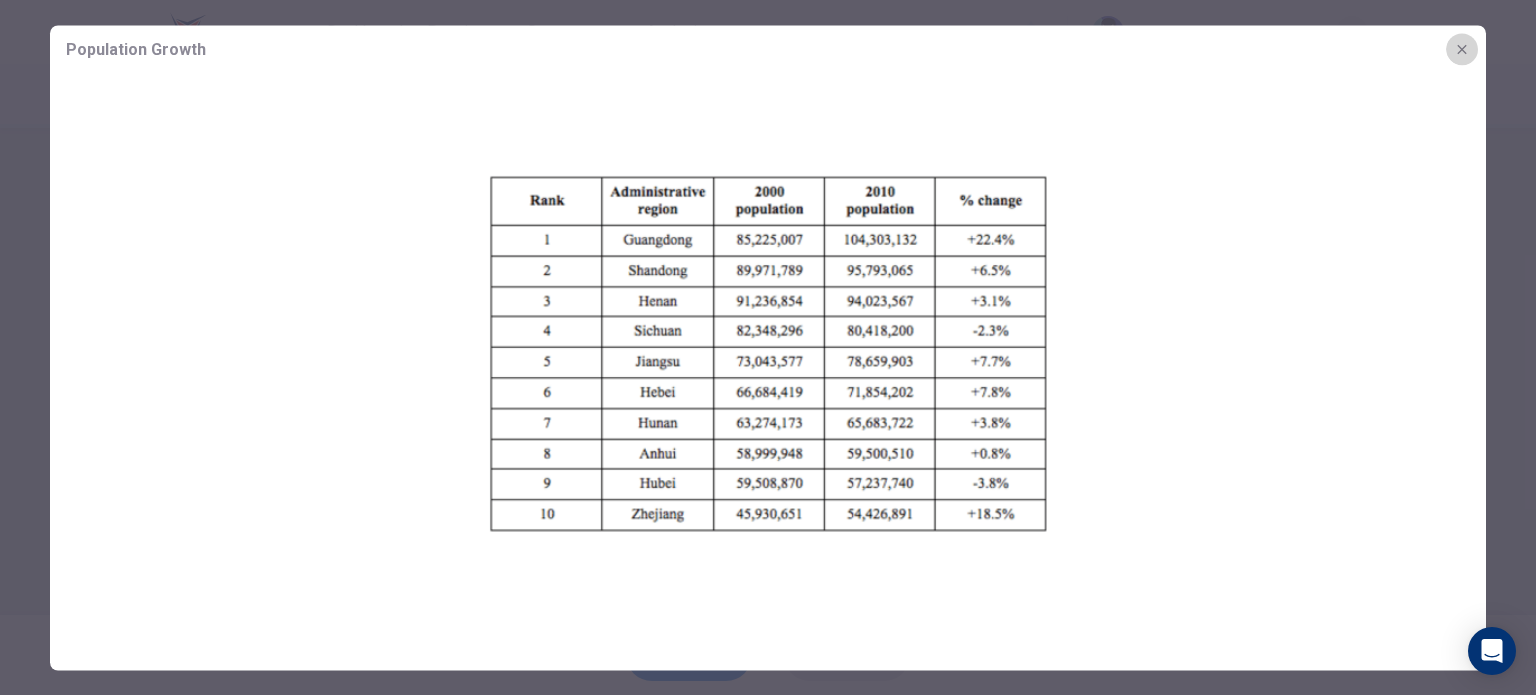click at bounding box center (1462, 49) 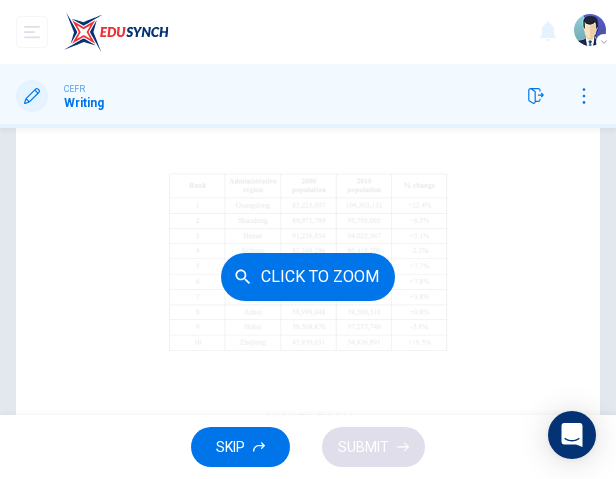 scroll, scrollTop: 334, scrollLeft: 0, axis: vertical 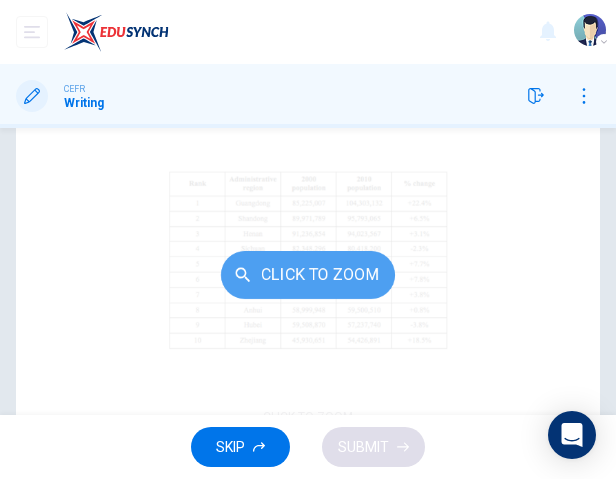 click on "Click to Zoom" at bounding box center [308, 275] 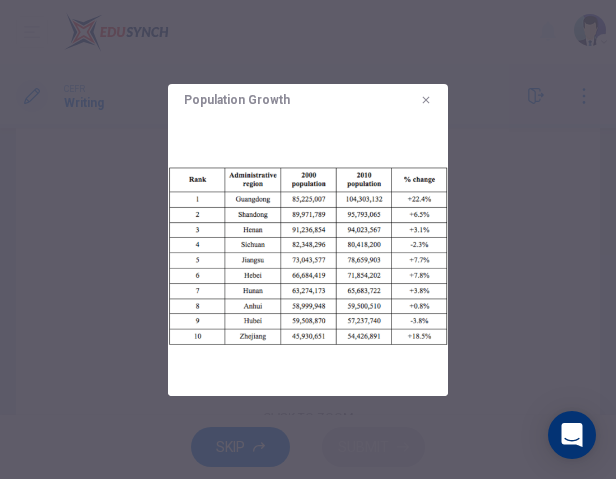 click at bounding box center (426, 100) 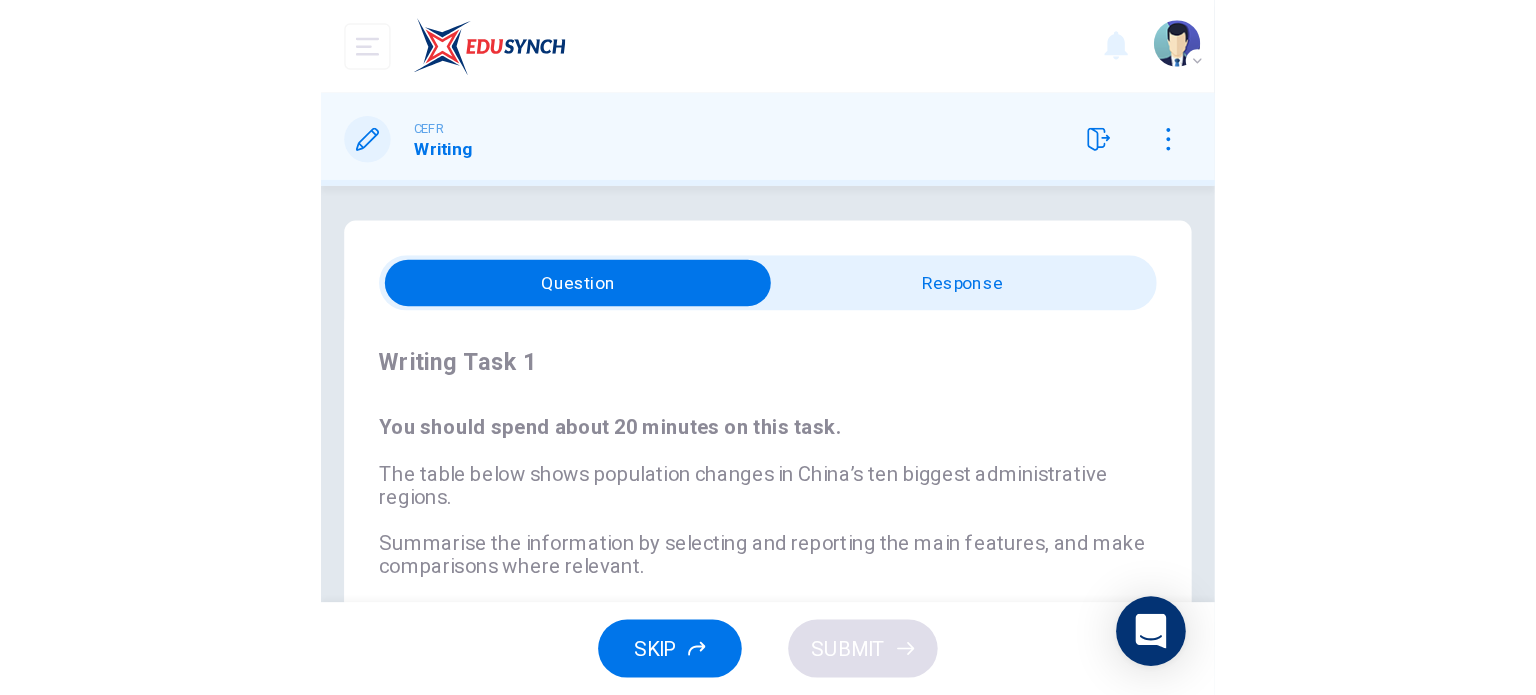scroll, scrollTop: 300, scrollLeft: 0, axis: vertical 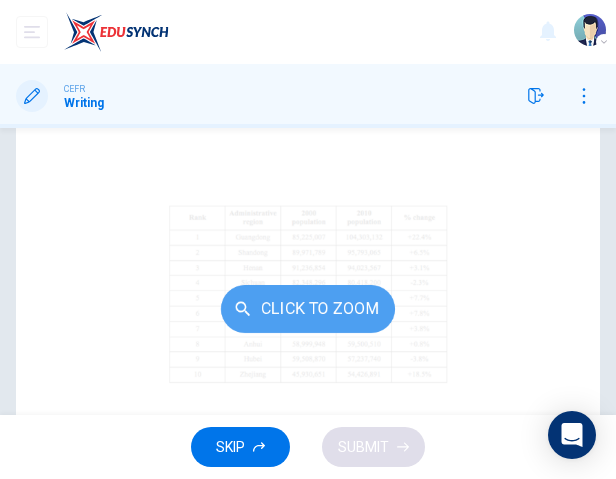 click on "Click to Zoom" at bounding box center (308, 309) 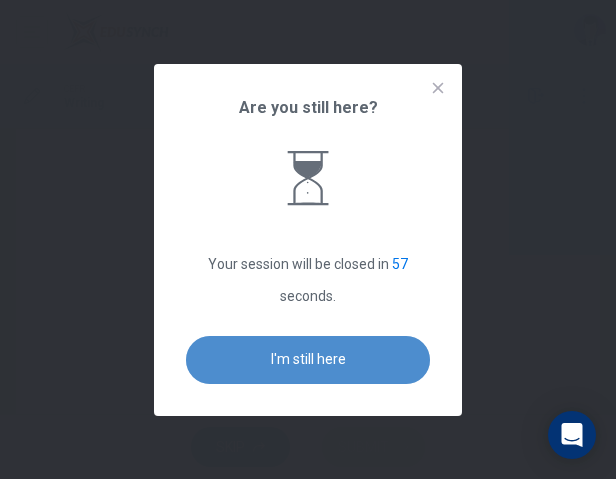 click on "I'm still here" at bounding box center (308, 360) 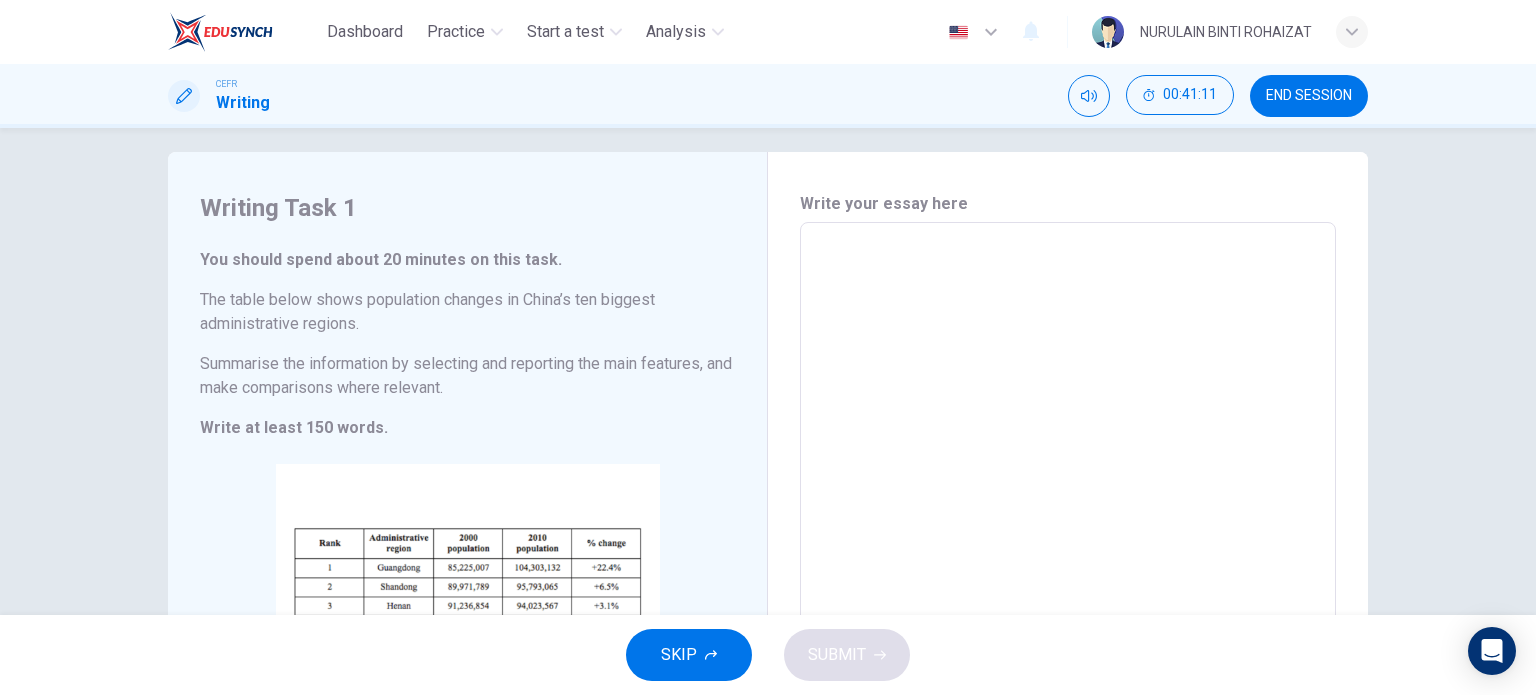 scroll, scrollTop: 16, scrollLeft: 0, axis: vertical 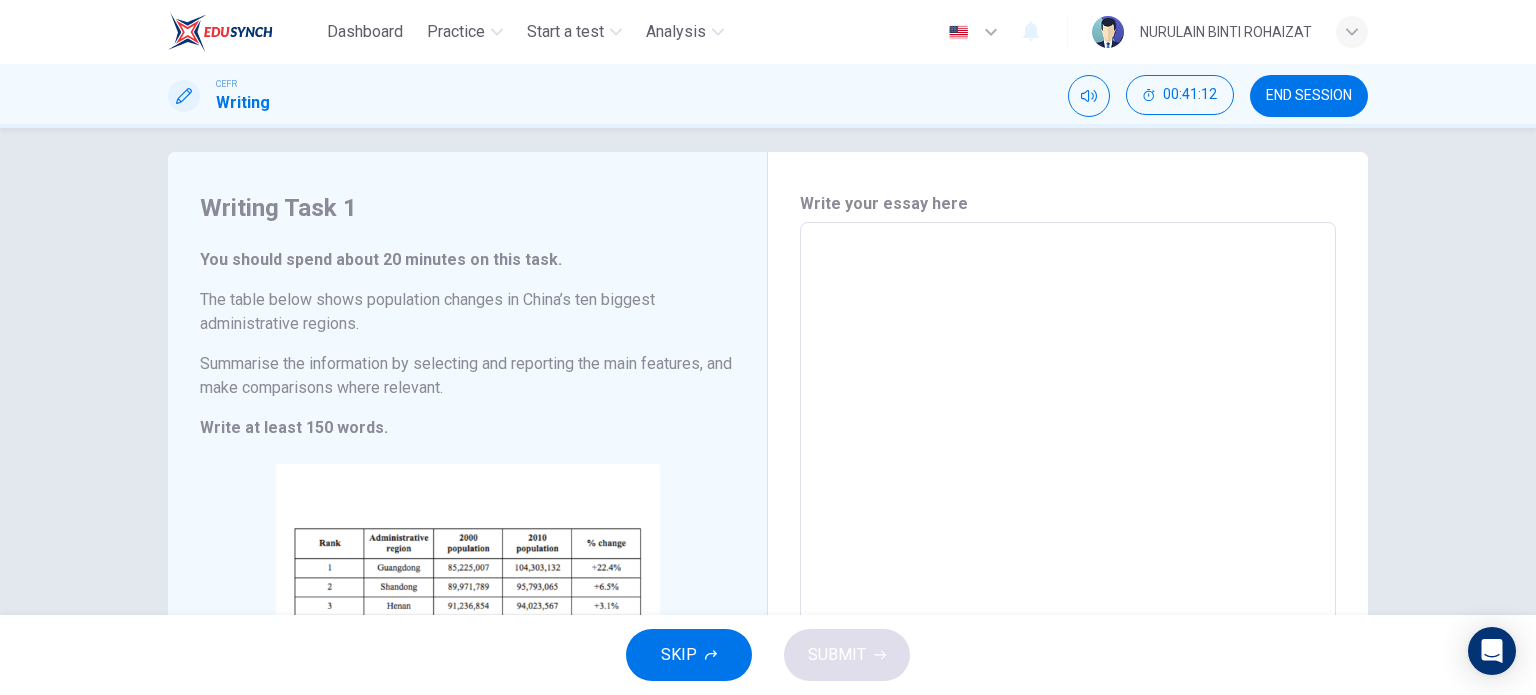 click at bounding box center (1068, 518) 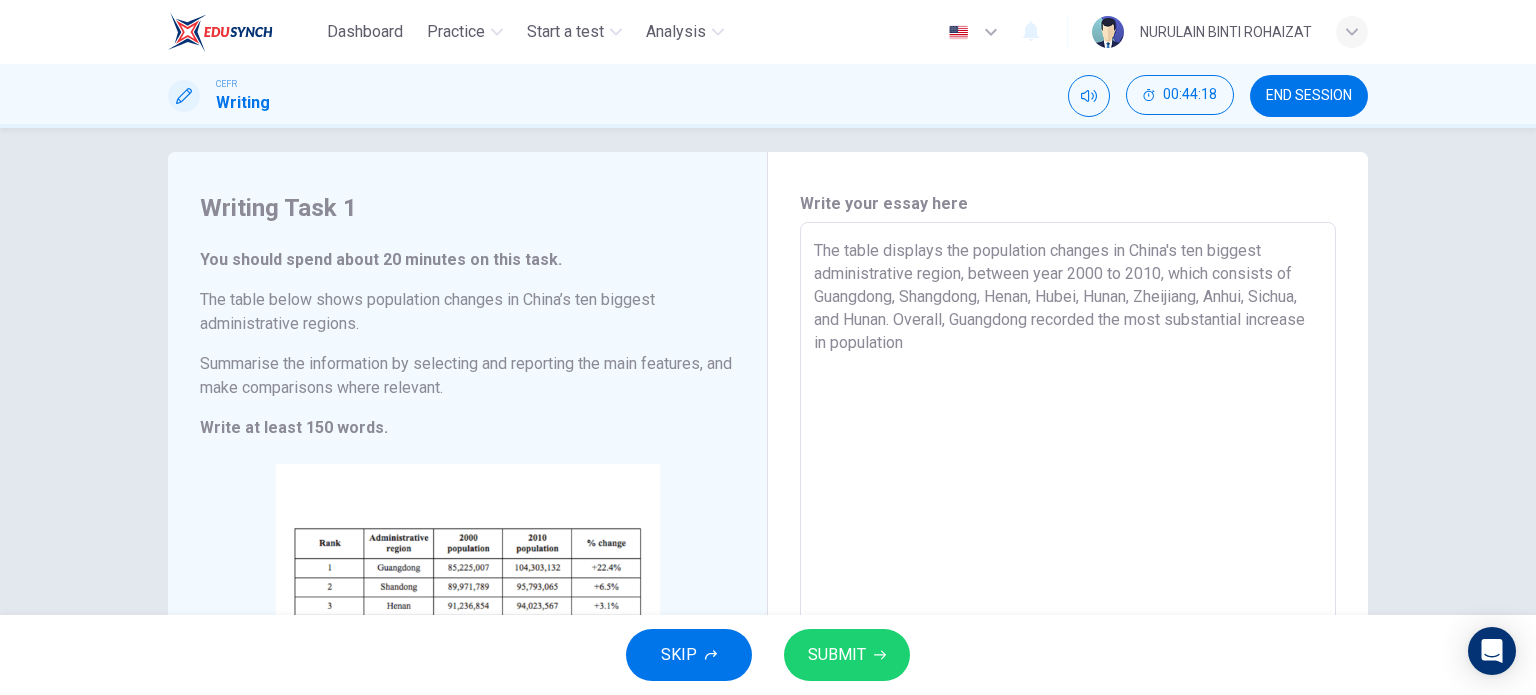 type on "The table displays the population changes in China's ten biggest administrative region, between year 2000 to 2010, which consists of Guangdong, Shangdong, Henan, Hubei, Hunan, Zheijiang, Anhui, Sichua, and Hunan. Overall, Guangdong recorded the most substantial increase in population" 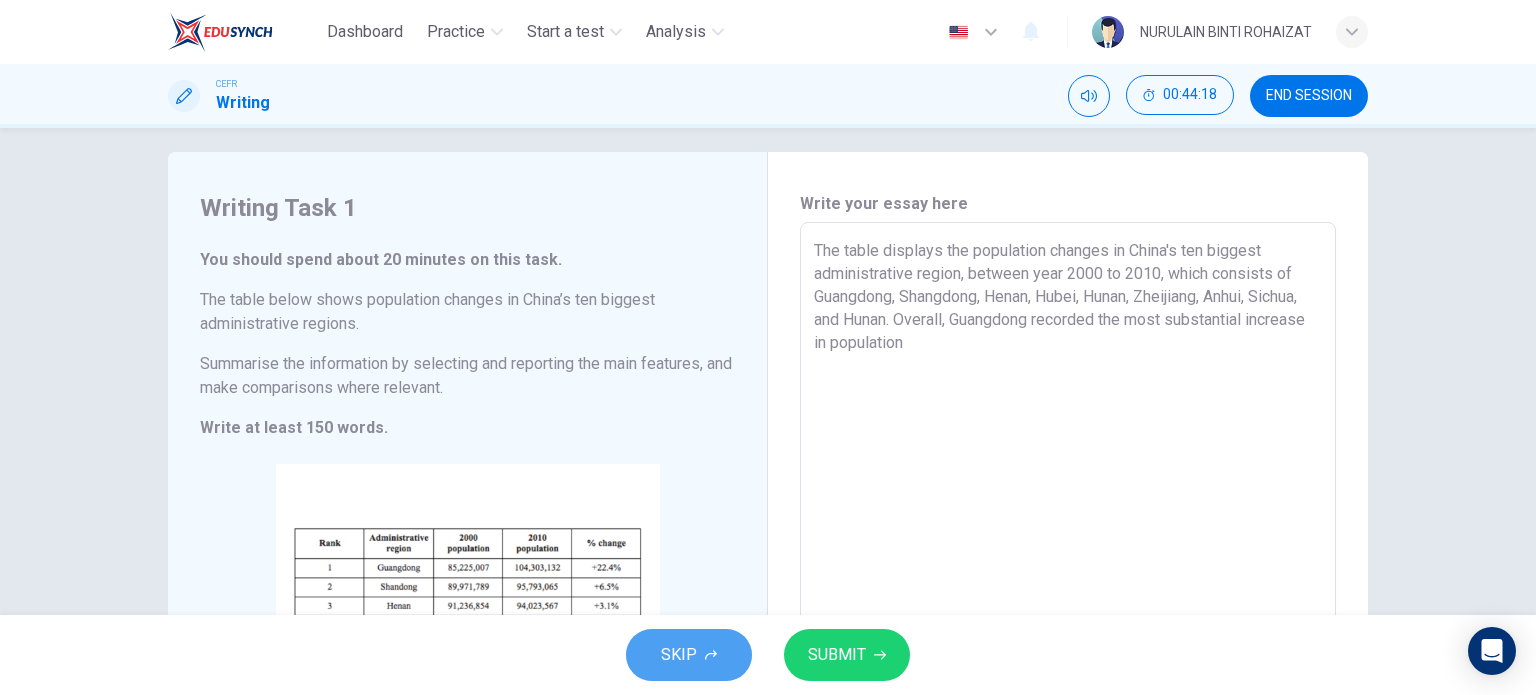 click on "SKIP" at bounding box center [679, 655] 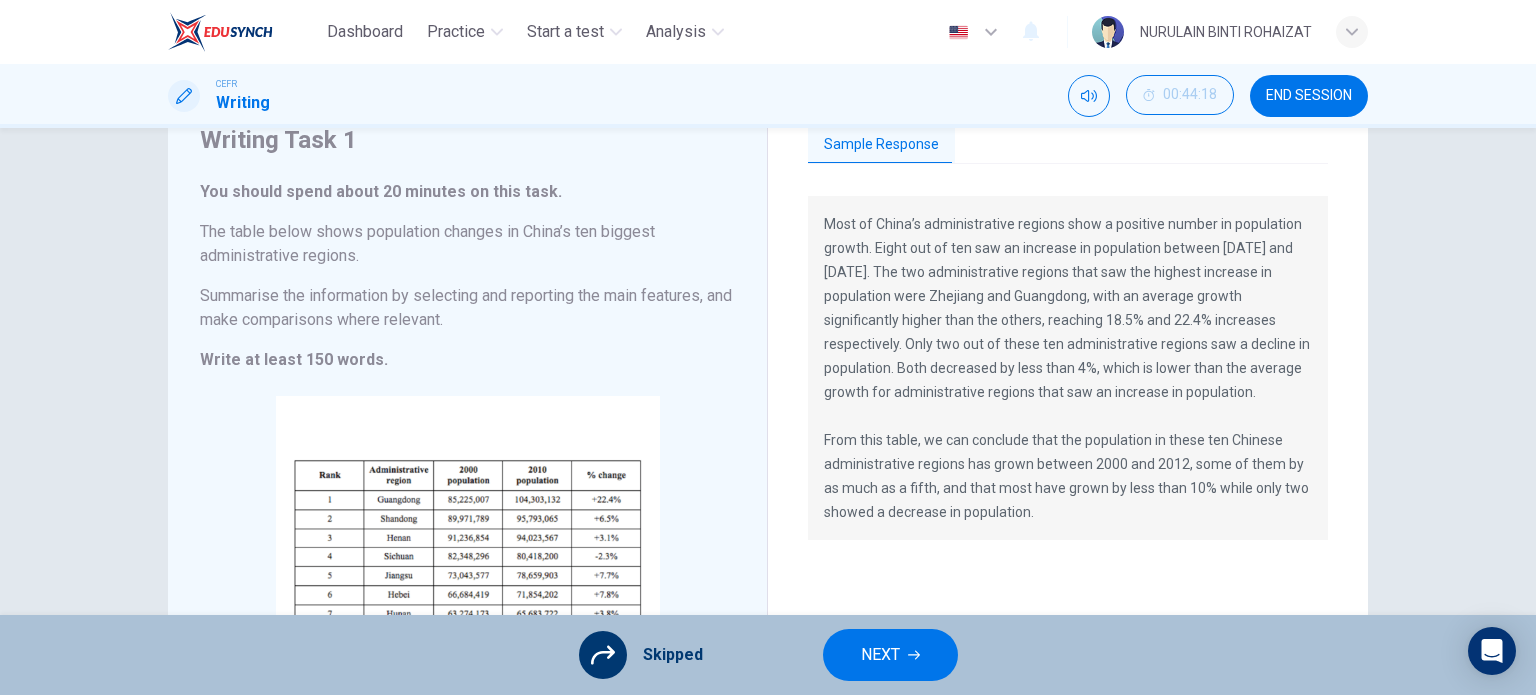 scroll, scrollTop: 75, scrollLeft: 0, axis: vertical 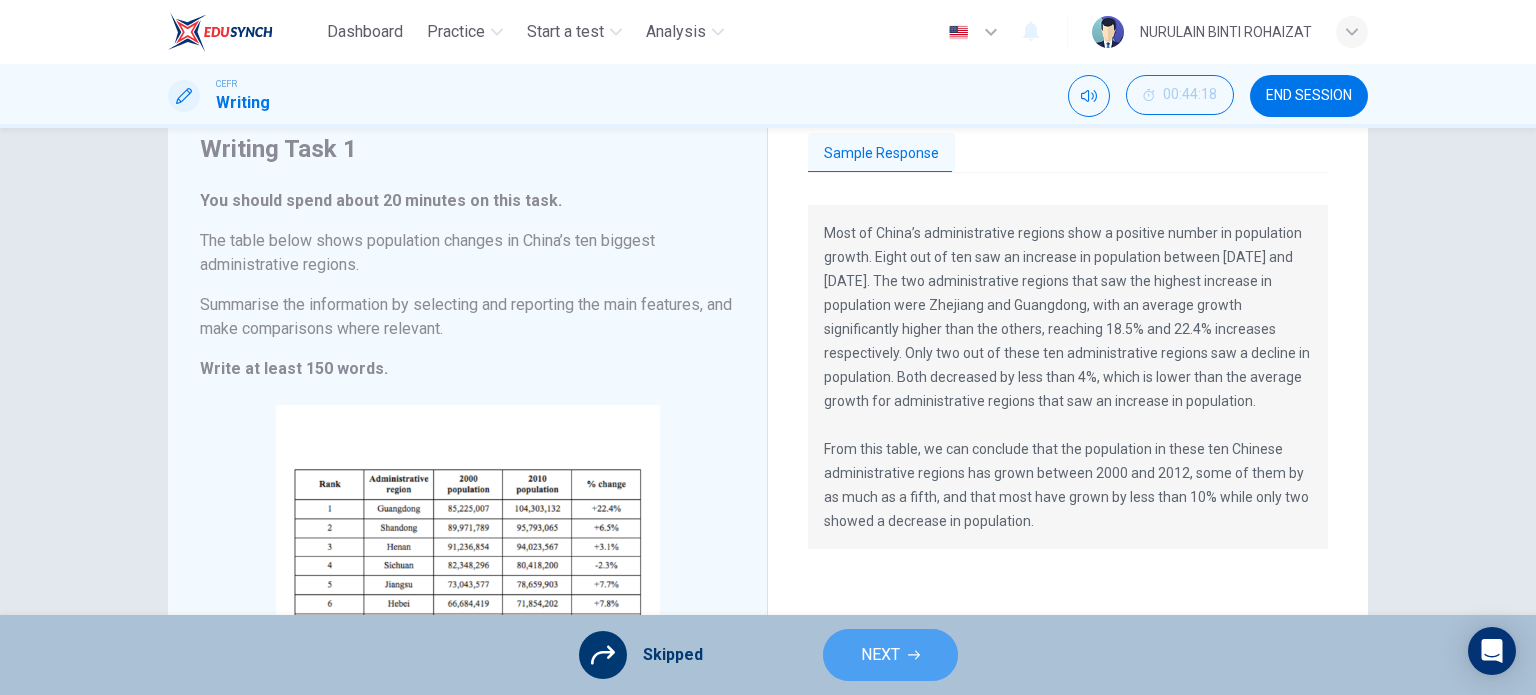 click at bounding box center [914, 655] 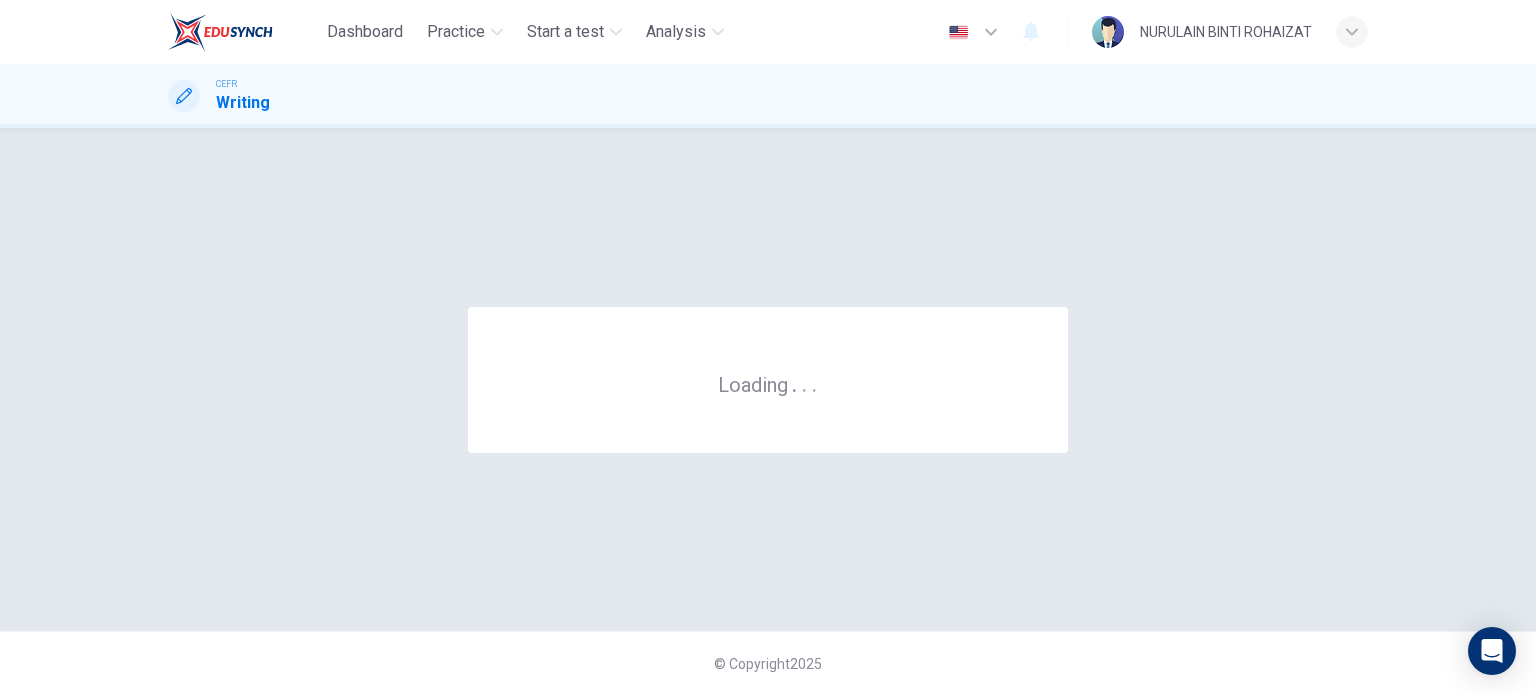 scroll, scrollTop: 0, scrollLeft: 0, axis: both 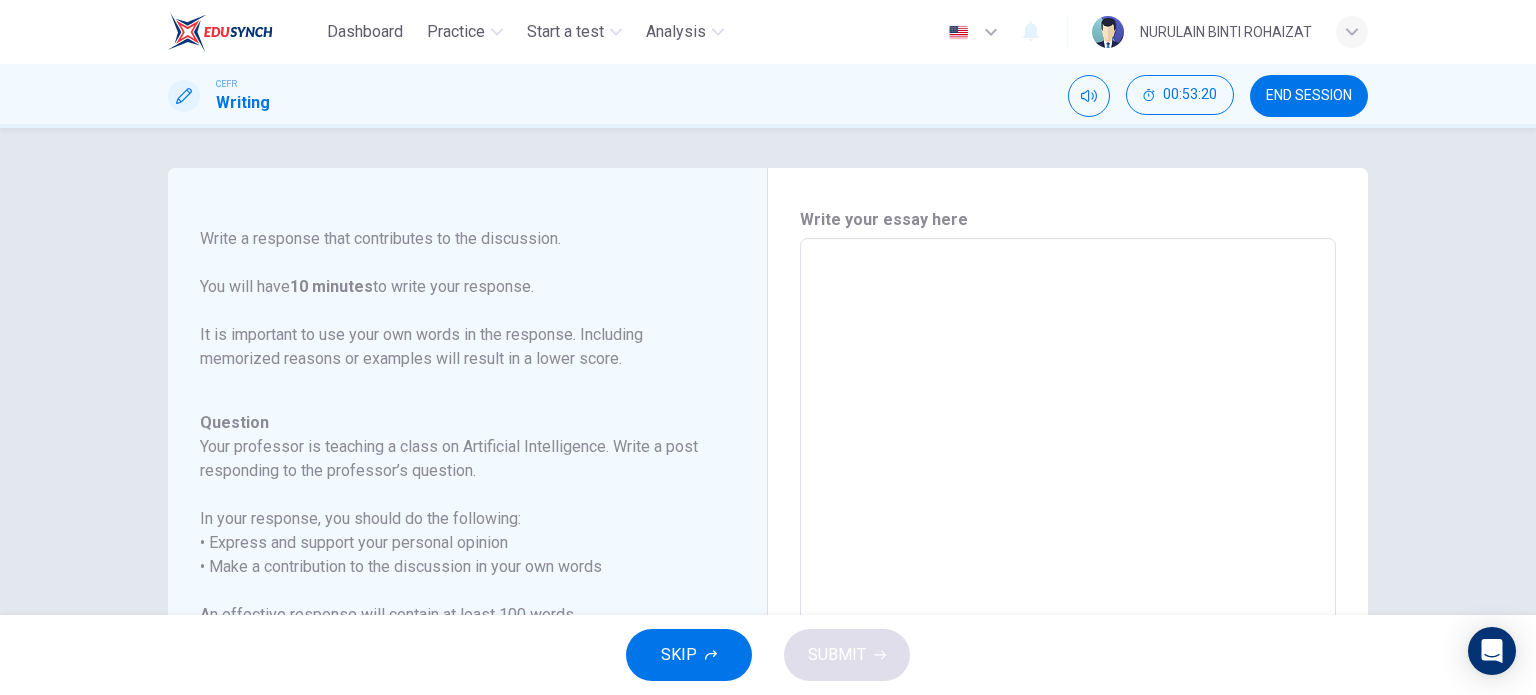 click at bounding box center [1068, 572] 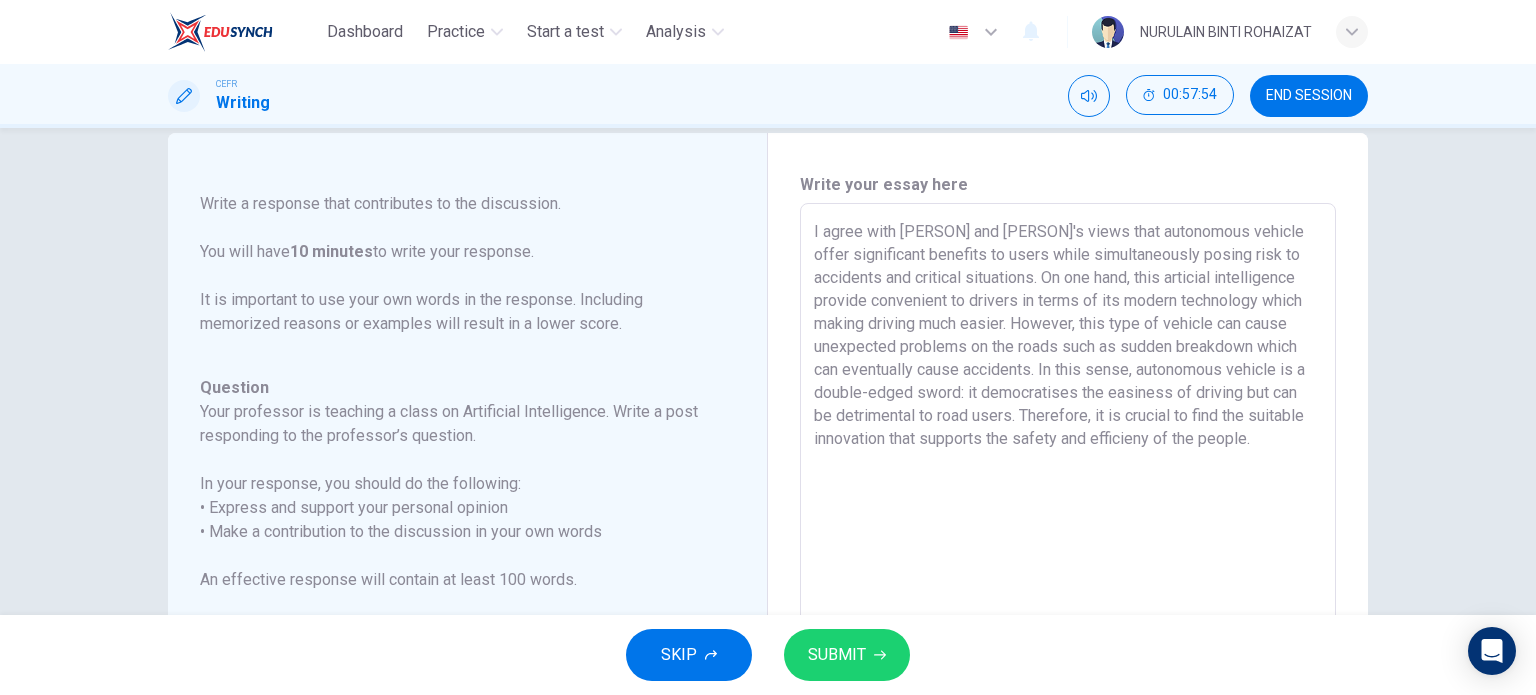 scroll, scrollTop: 32, scrollLeft: 0, axis: vertical 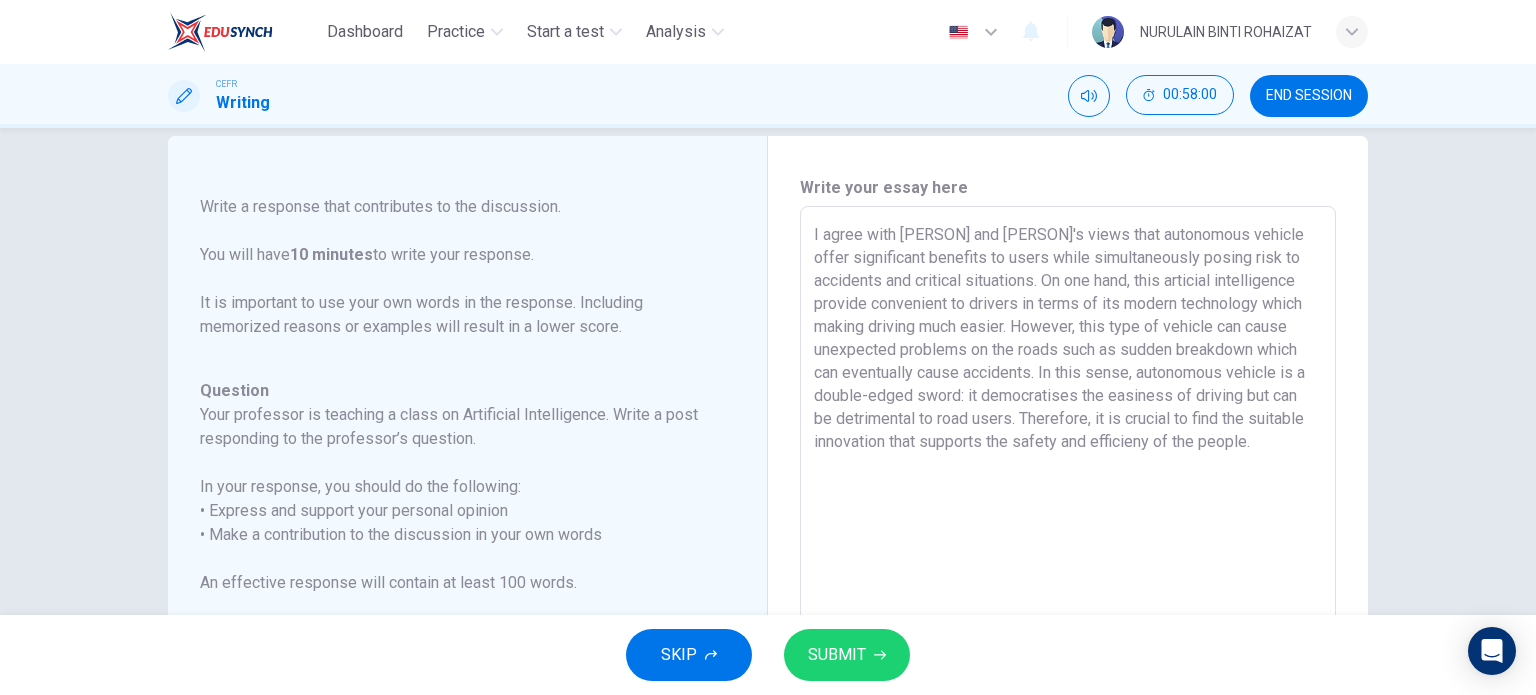 type on "I agree with [PERSON] and [PERSON]'s views that autonomous vehicle offer significant benefits to users while simultaneously posing risk to accidents and critical situations. On one hand, this articial intelligence provide convenient to drivers in terms of its modern technology which making driving much easier. However, this type of vehicle can cause unexpected problems on the roads such as sudden breakdown which can eventually cause accidents. In this sense, autonomous vehicle is a double-edged sword: it democratises the easiness of driving but can be detrimental to road users. Therefore, it is crucial to find the suitable innovation that supports the safety and efficieny of the people." 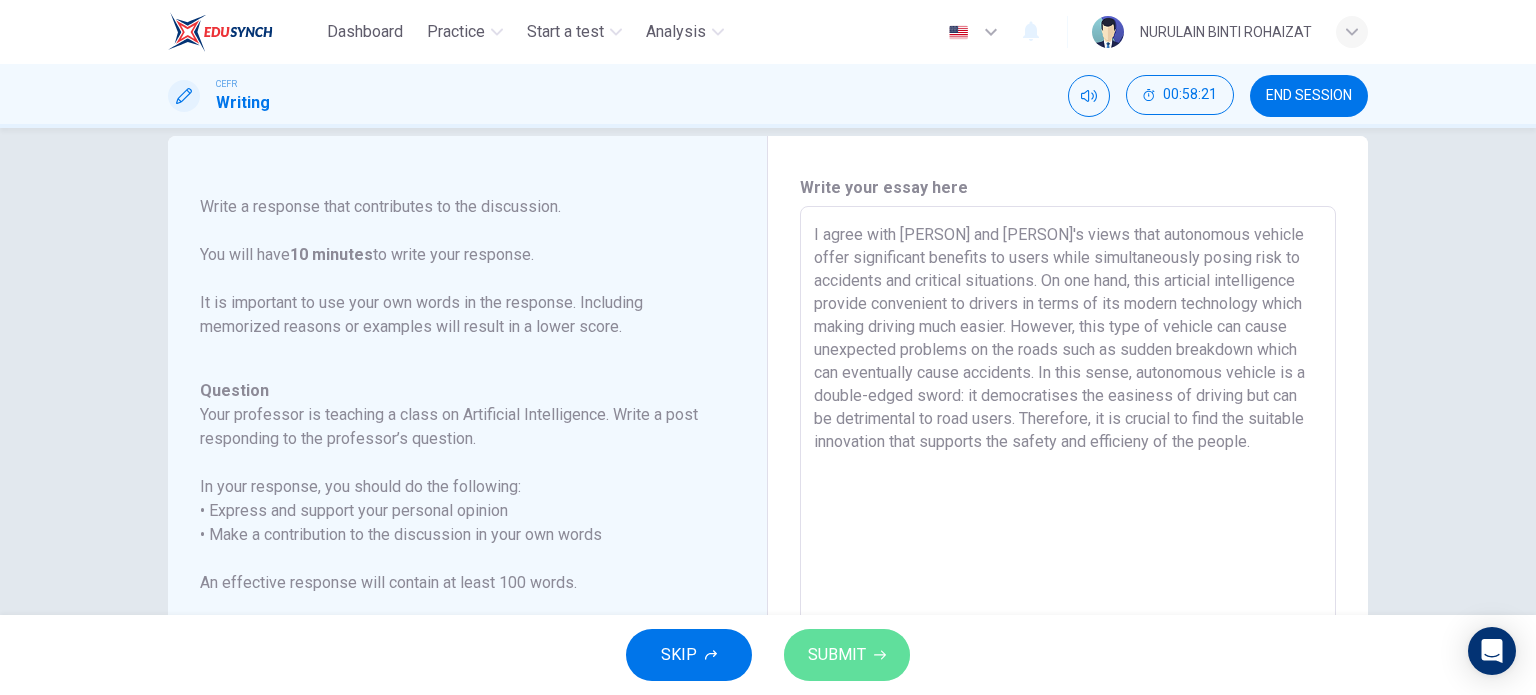 click on "SUBMIT" at bounding box center [847, 655] 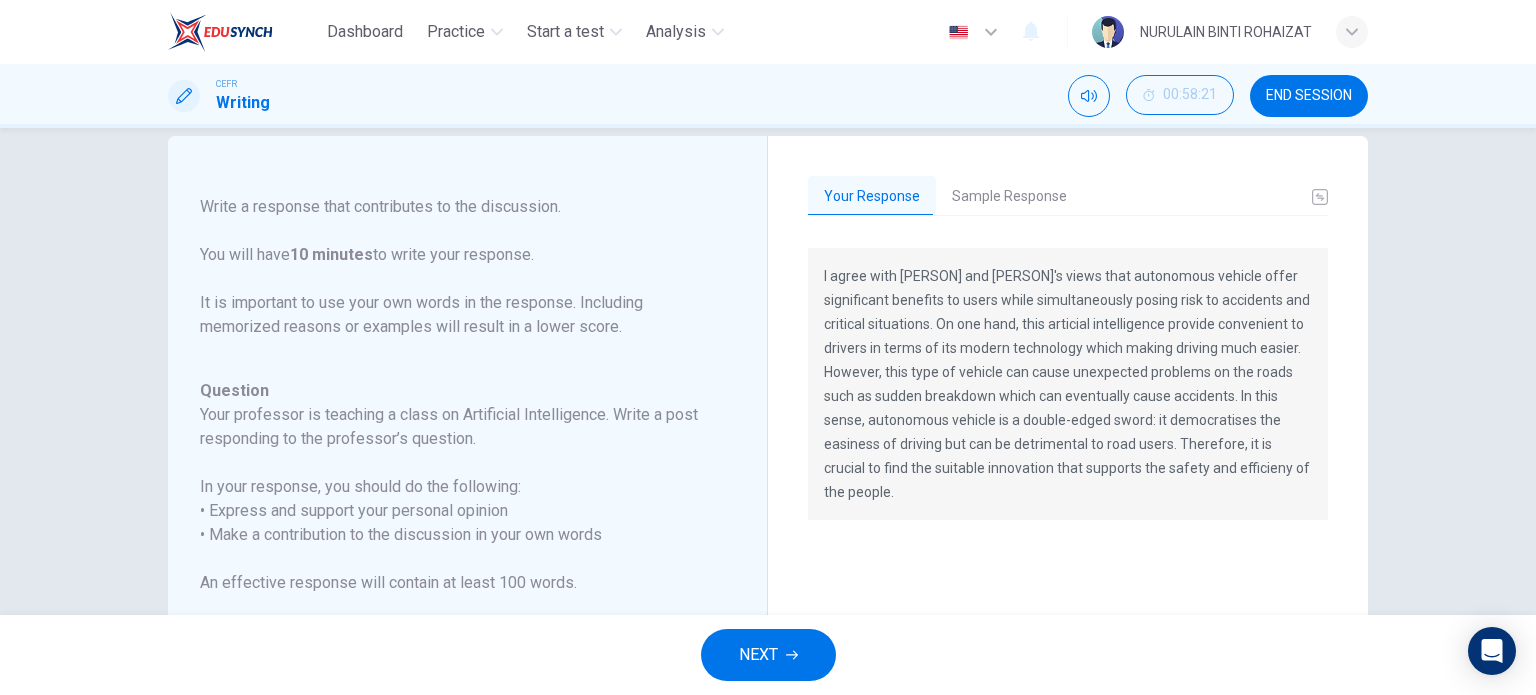 click on "Sample Response" at bounding box center [1009, 197] 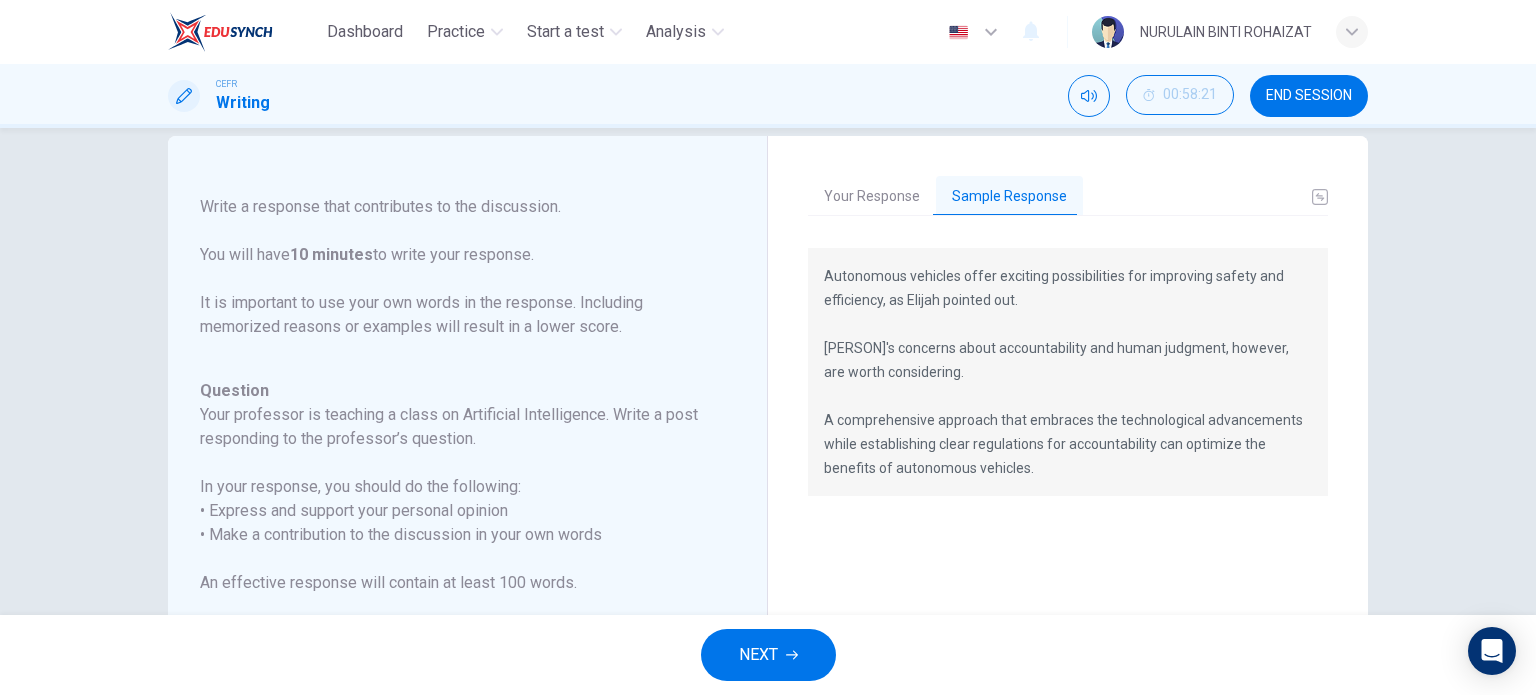 type 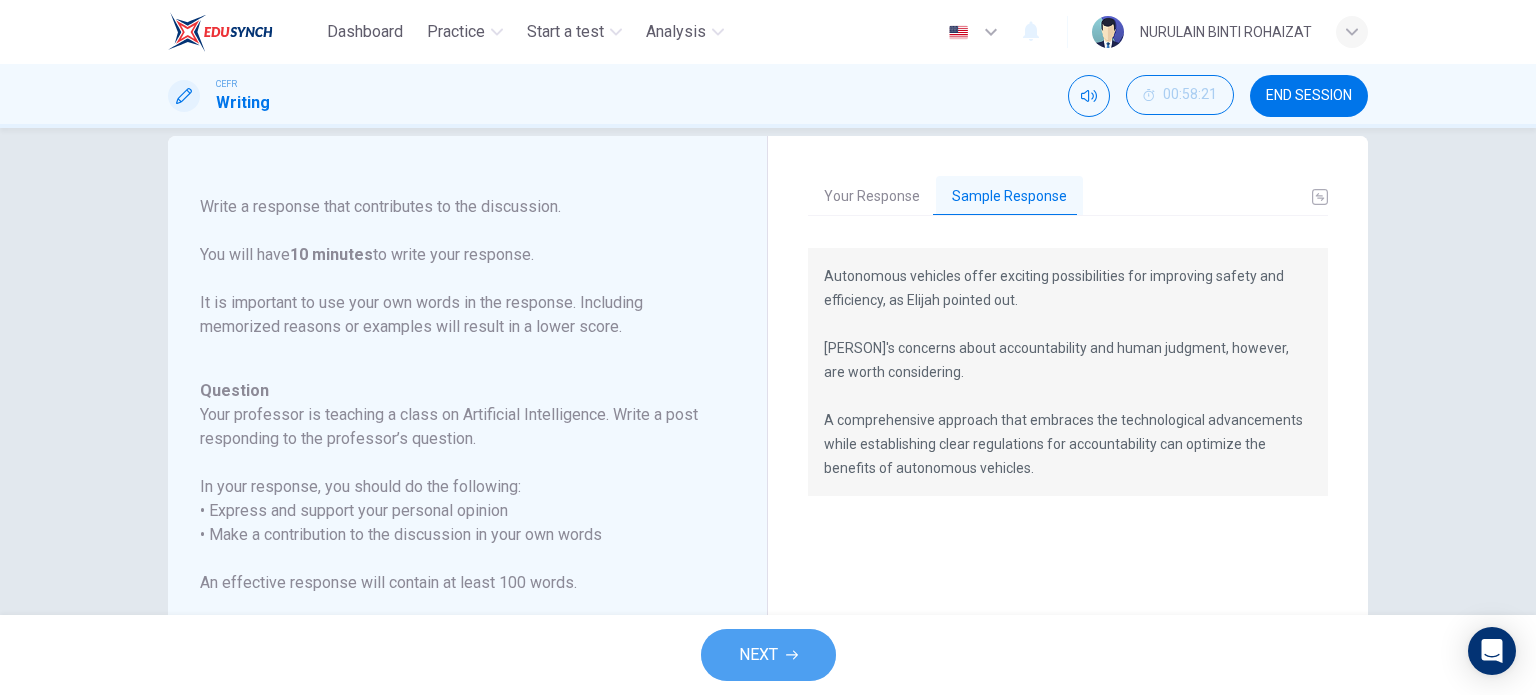 click on "NEXT" at bounding box center (768, 655) 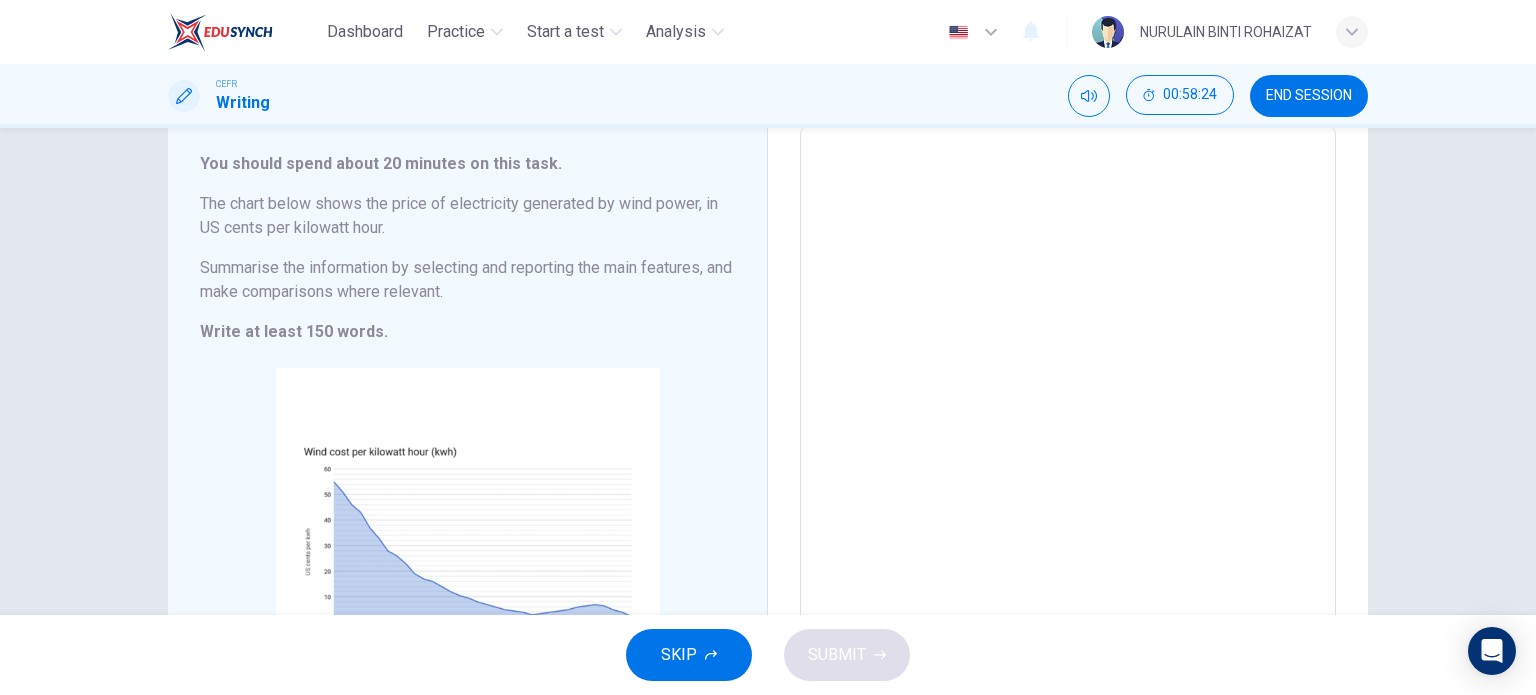 scroll, scrollTop: 0, scrollLeft: 0, axis: both 